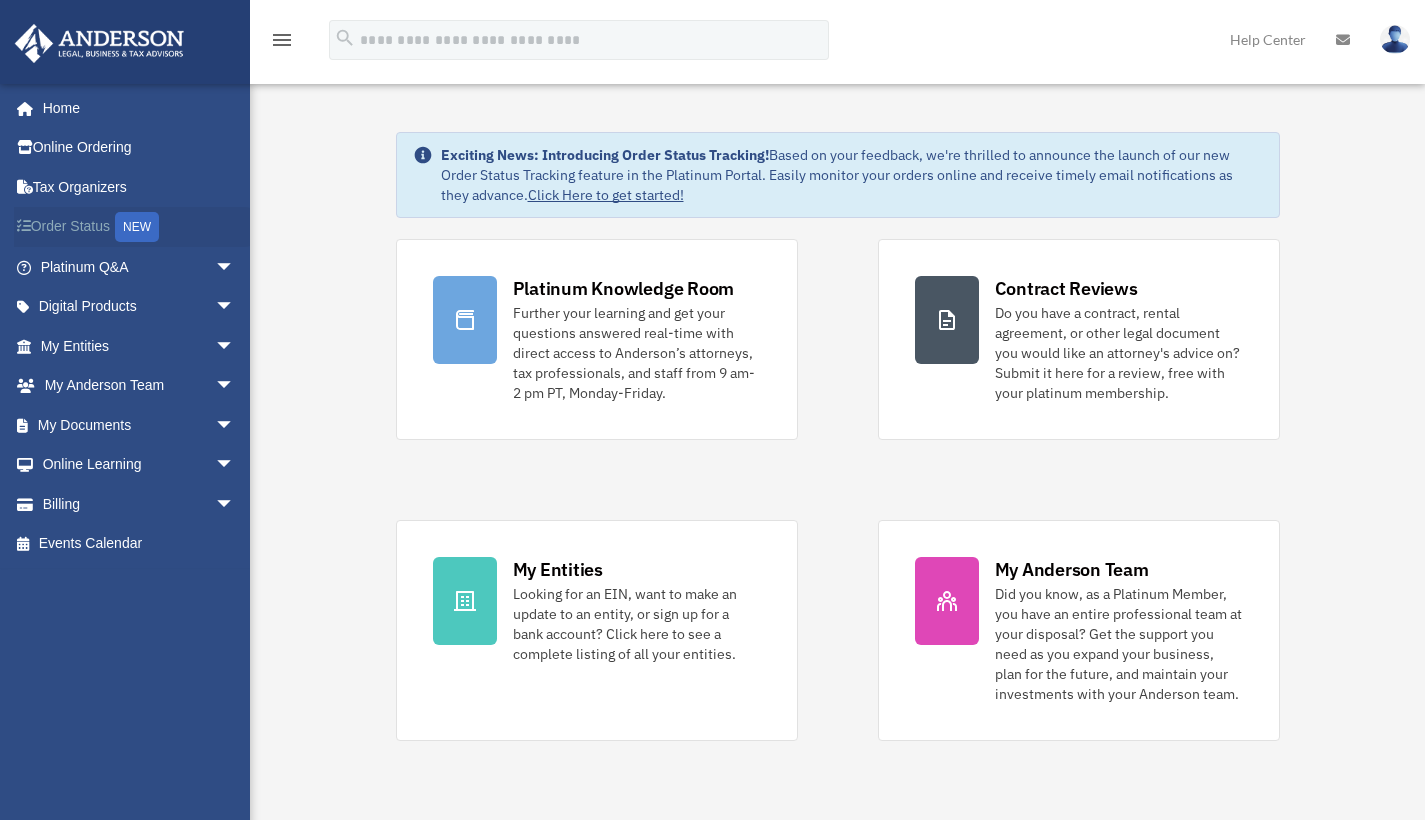 scroll, scrollTop: 0, scrollLeft: 0, axis: both 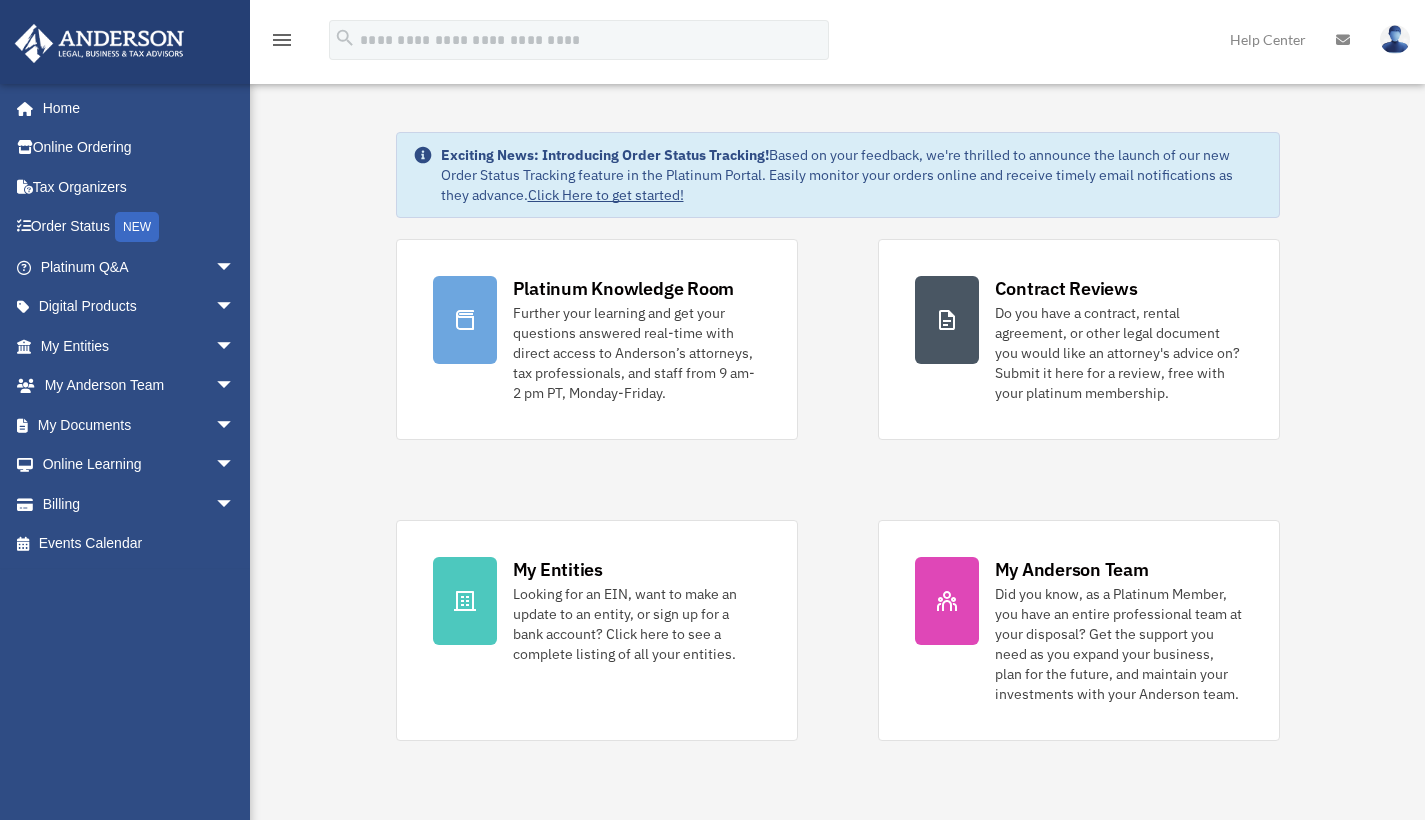 click on "menu
search
Site Menu		            	 add
reyyuri.anderson@gmail.com
My Profile
Reset Password
Logout
Help Center" at bounding box center [712, 41] 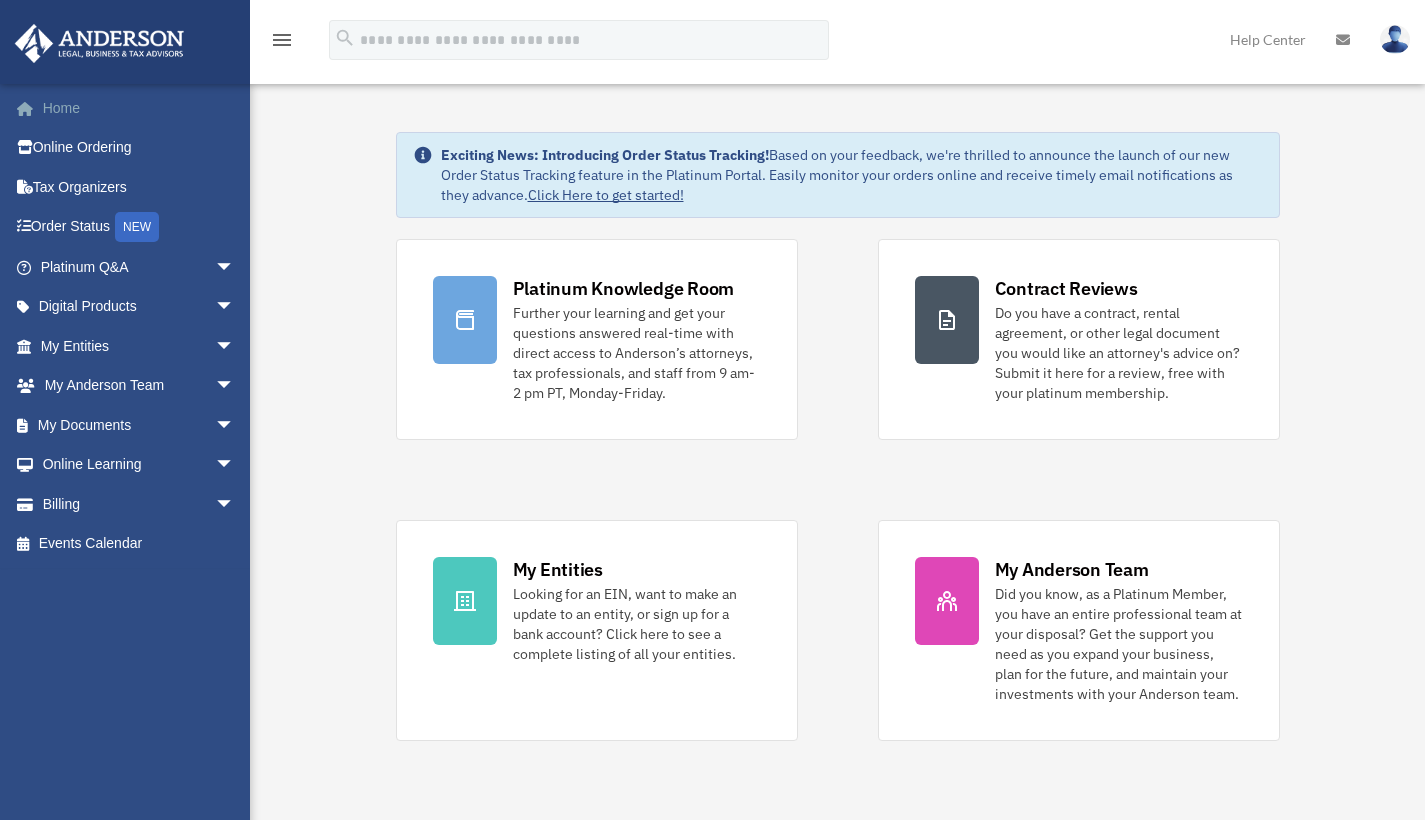 click on "Home" at bounding box center [139, 108] 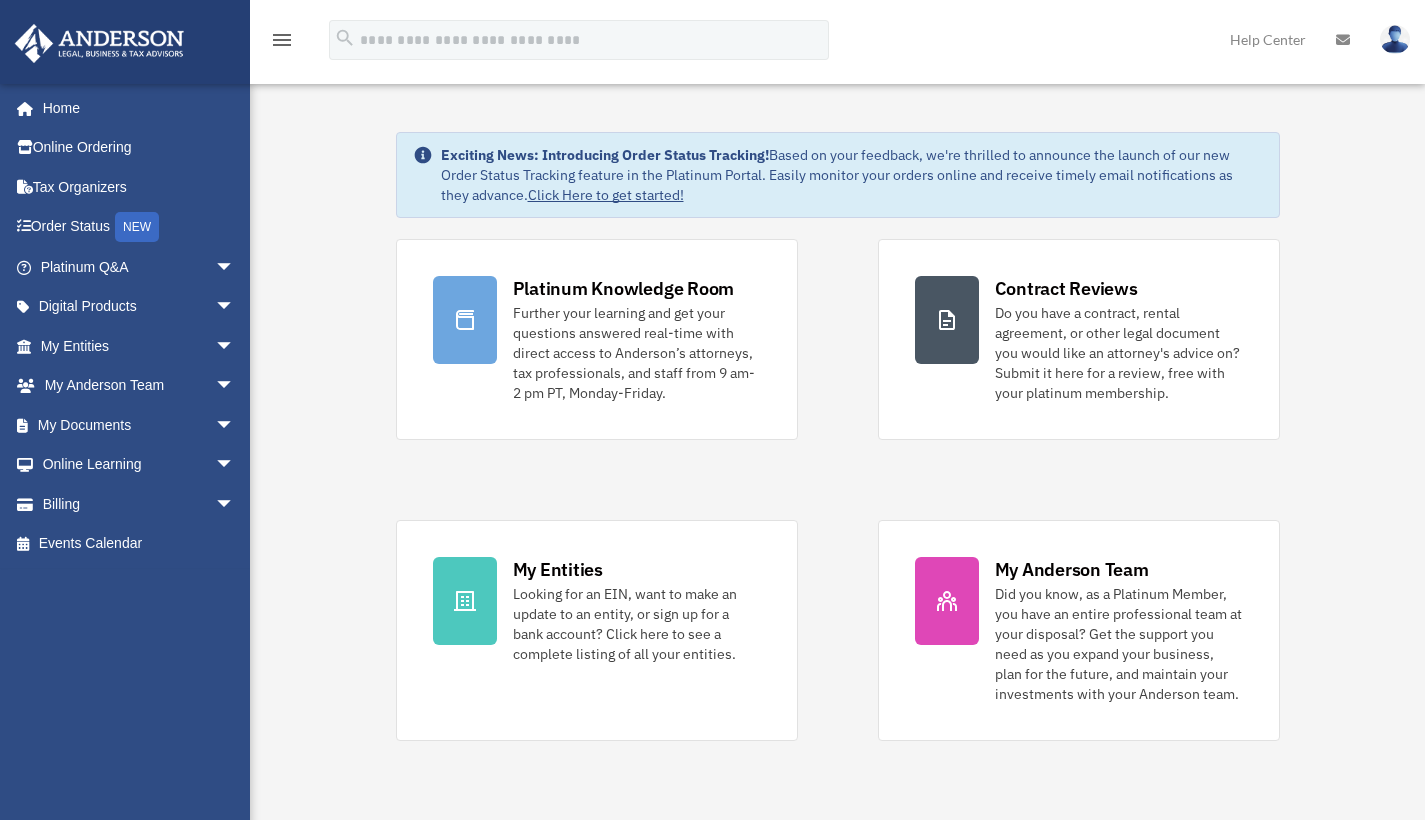 scroll, scrollTop: 0, scrollLeft: 0, axis: both 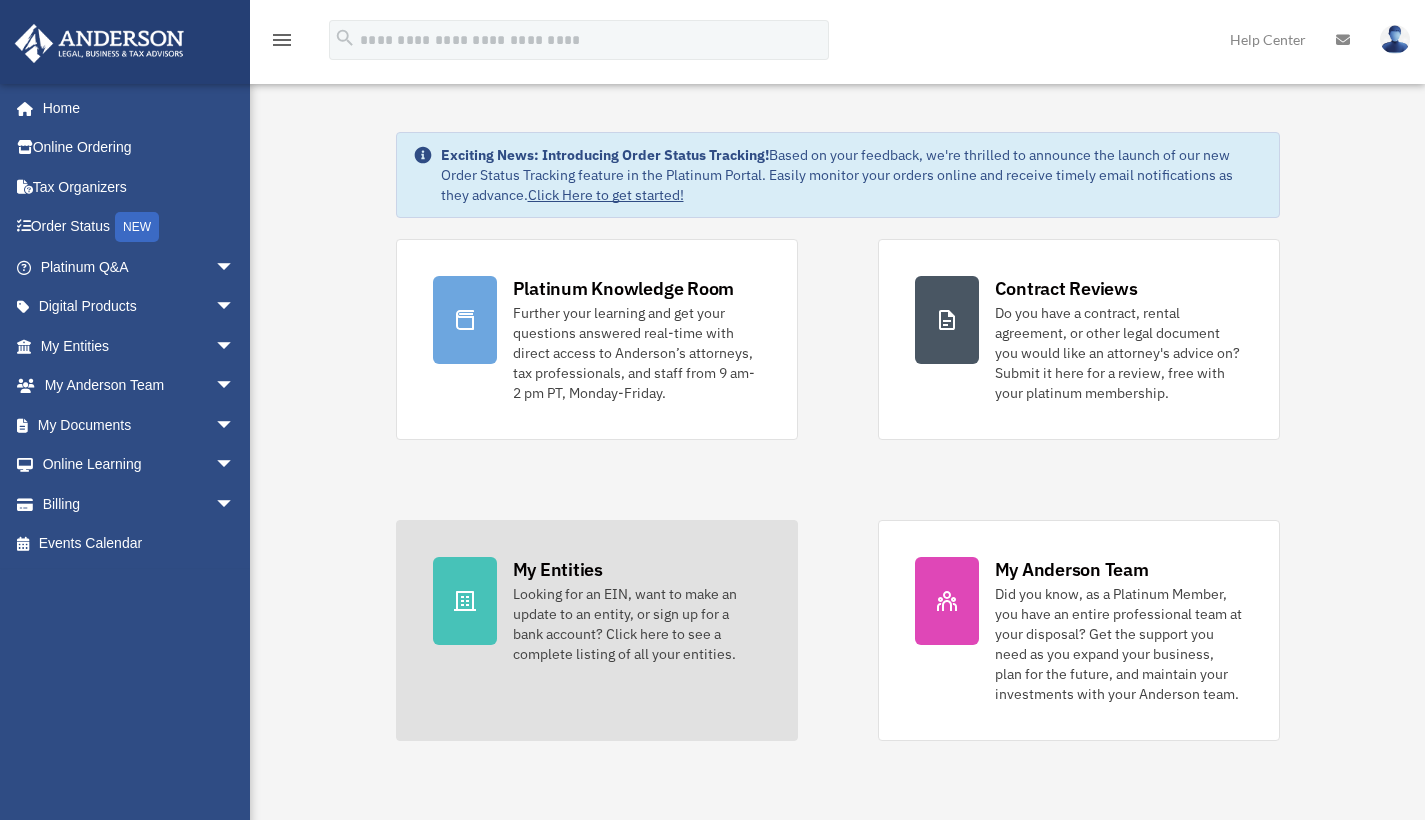 click on "My Entities
Looking for an EIN, want to  make an update to an entity, or sign up for a bank account?  Click here to see a complete listing of all your entities." at bounding box center [597, 630] 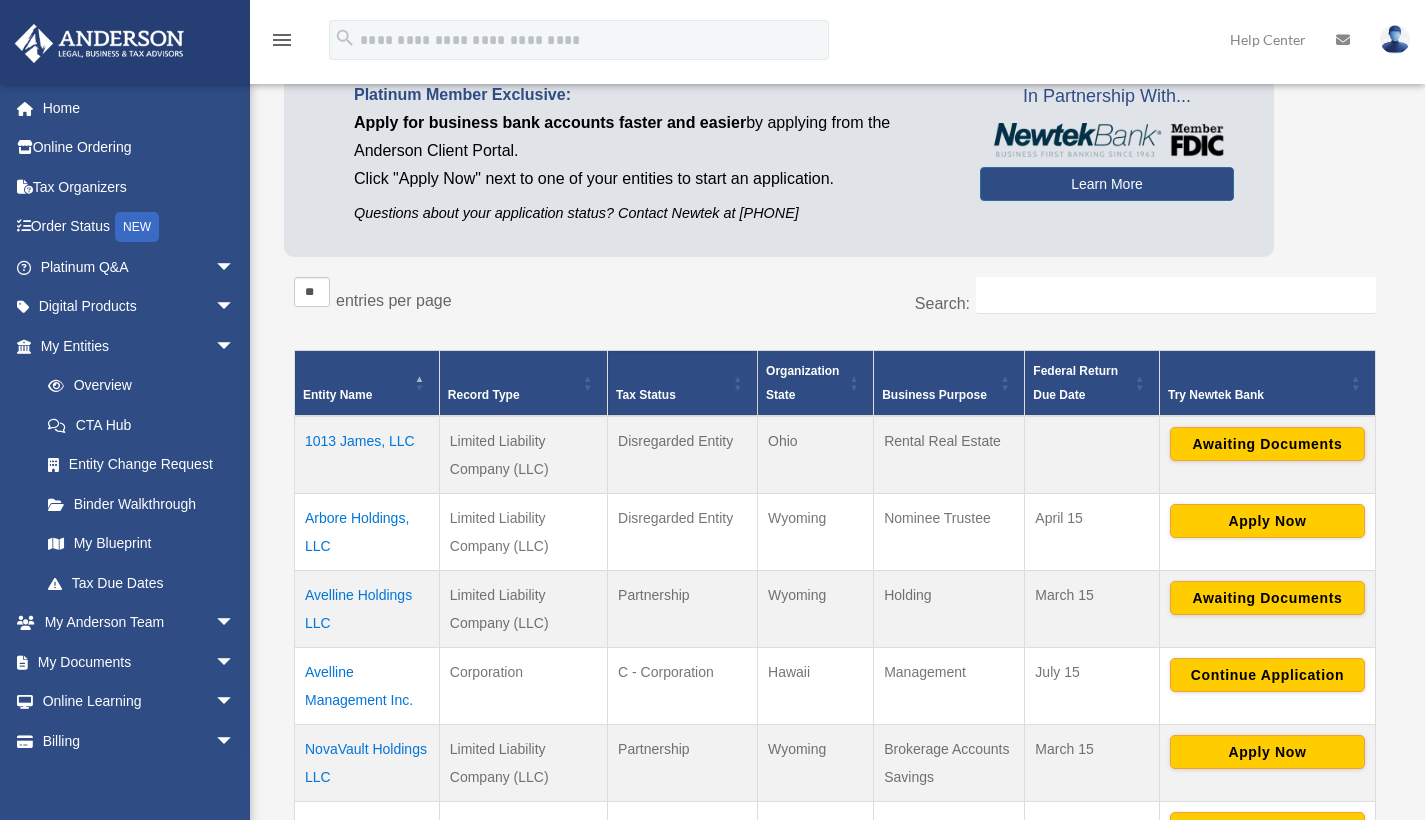 scroll, scrollTop: 301, scrollLeft: 0, axis: vertical 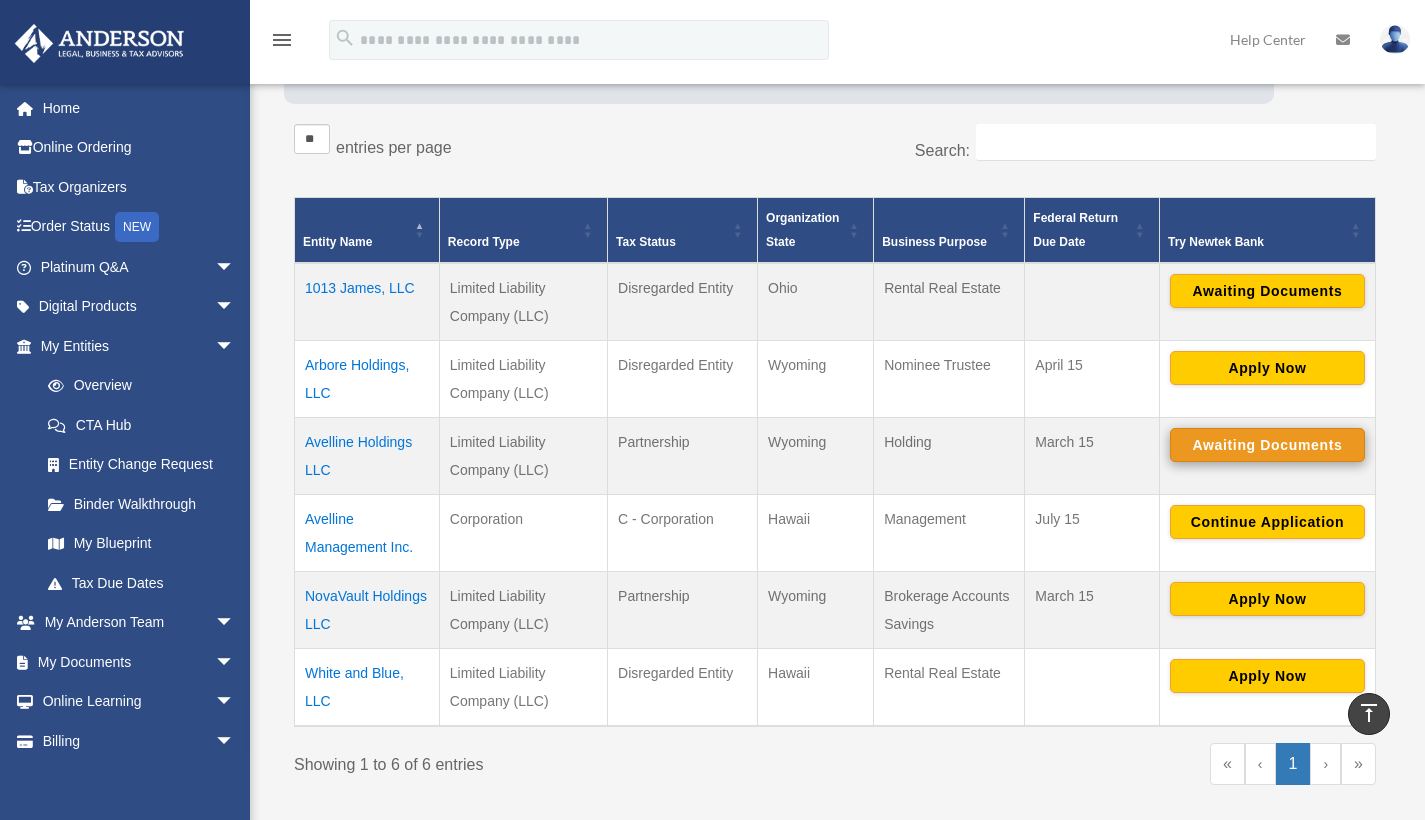 click on "Awaiting Documents" at bounding box center [1267, 445] 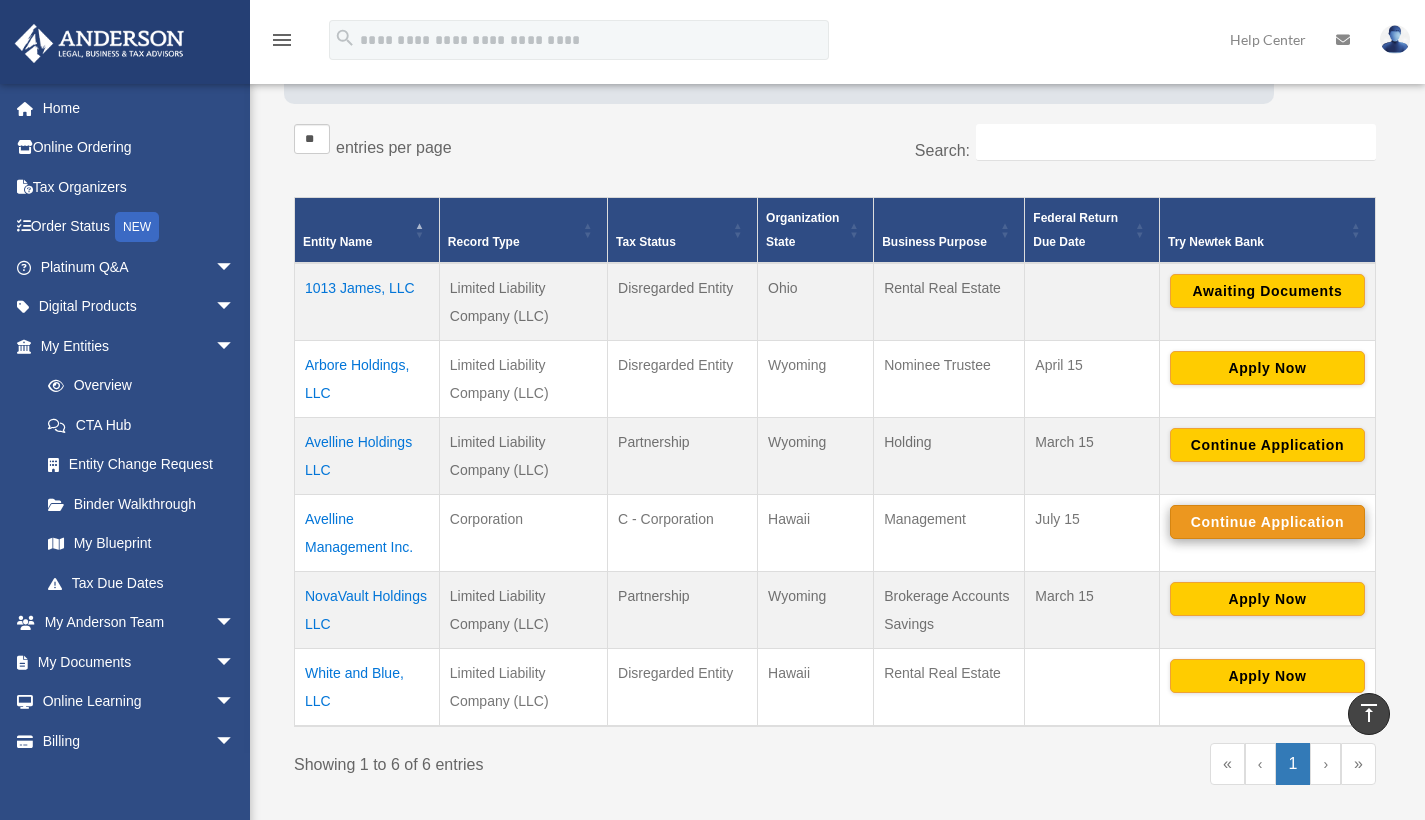 click on "Continue Application" at bounding box center [1267, 522] 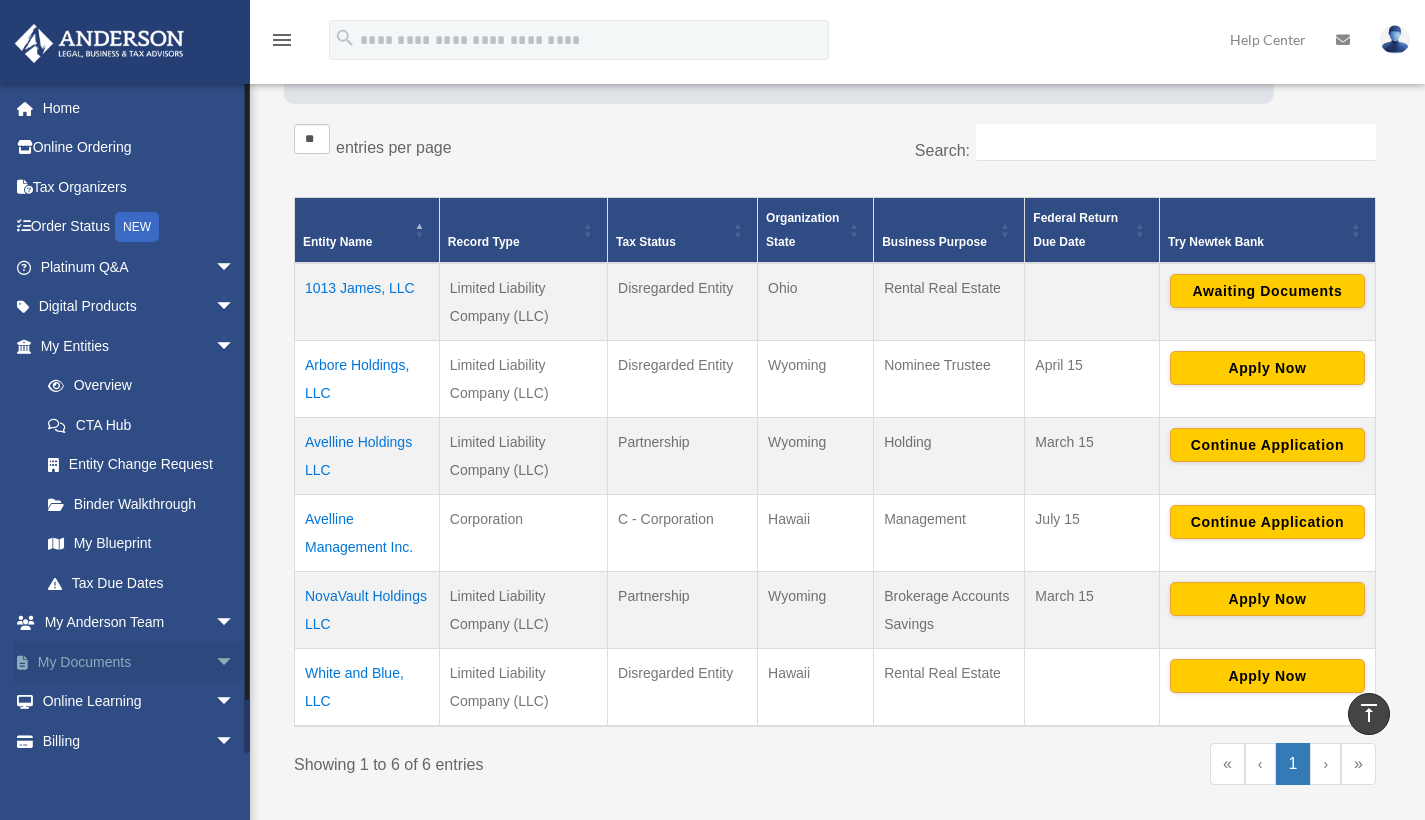 click on "My Documents arrow_drop_down" at bounding box center [139, 662] 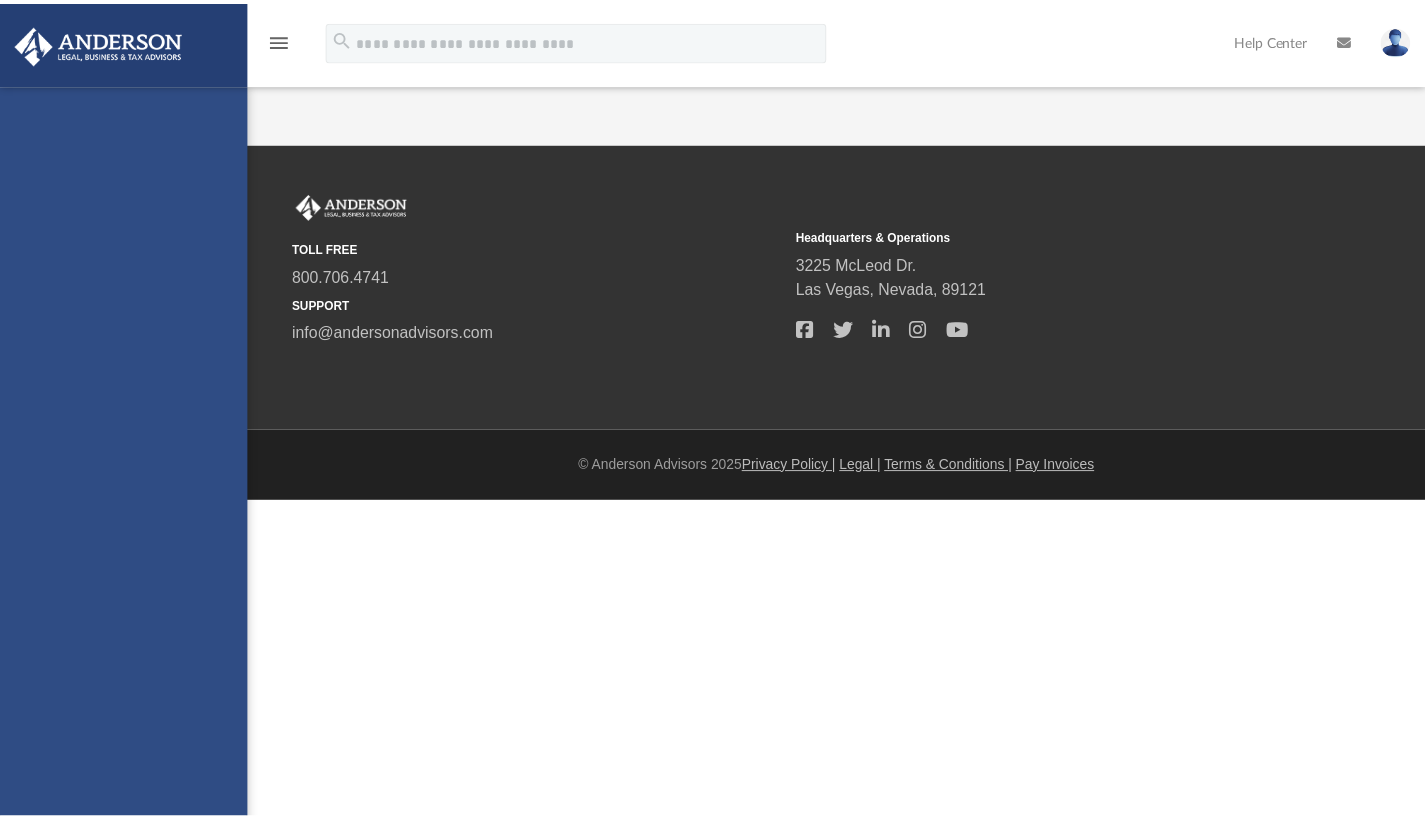 scroll, scrollTop: 0, scrollLeft: 0, axis: both 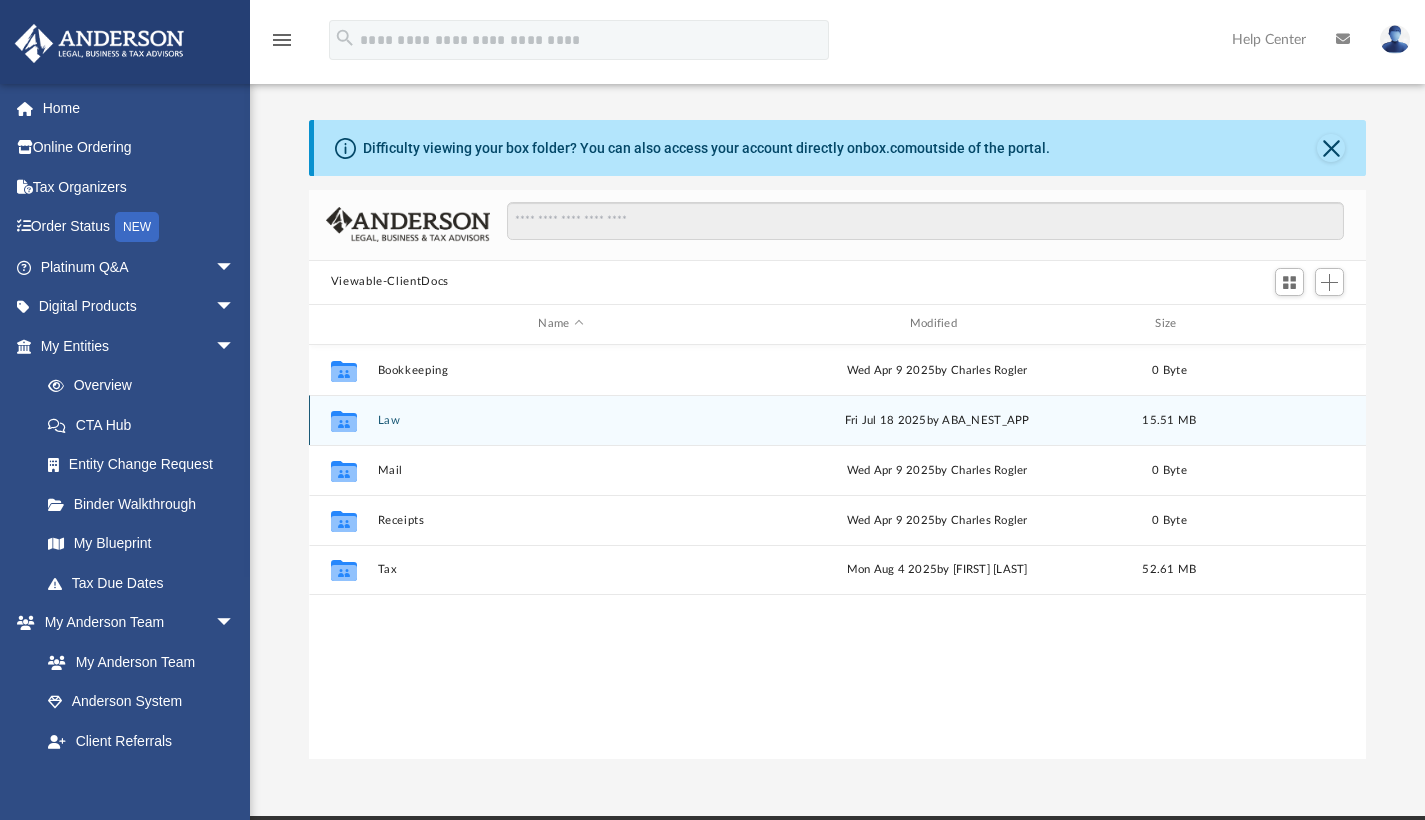 click on "Law" at bounding box center (560, 419) 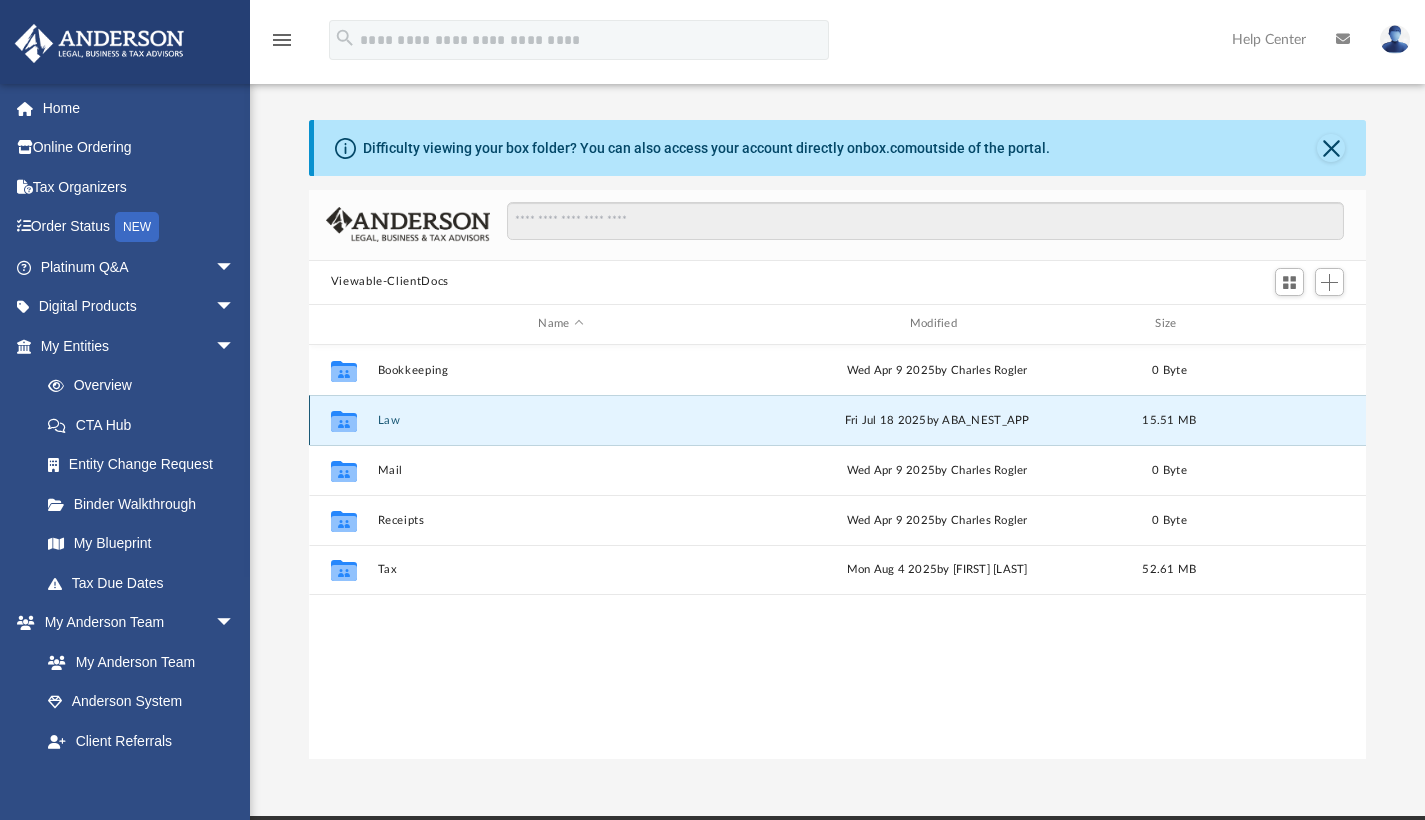 click on "Law" at bounding box center [560, 419] 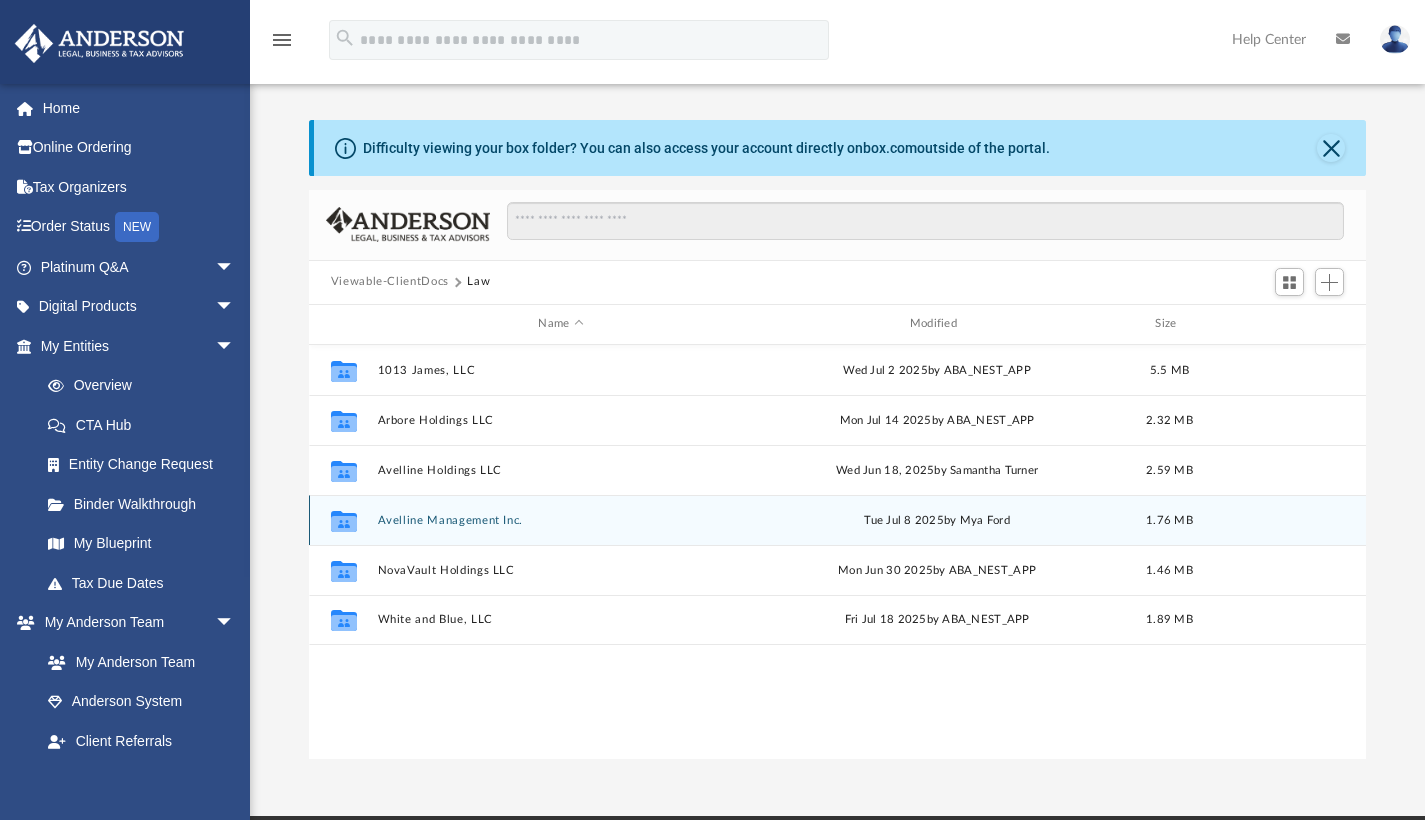 click on "Avelline Management Inc." at bounding box center (560, 519) 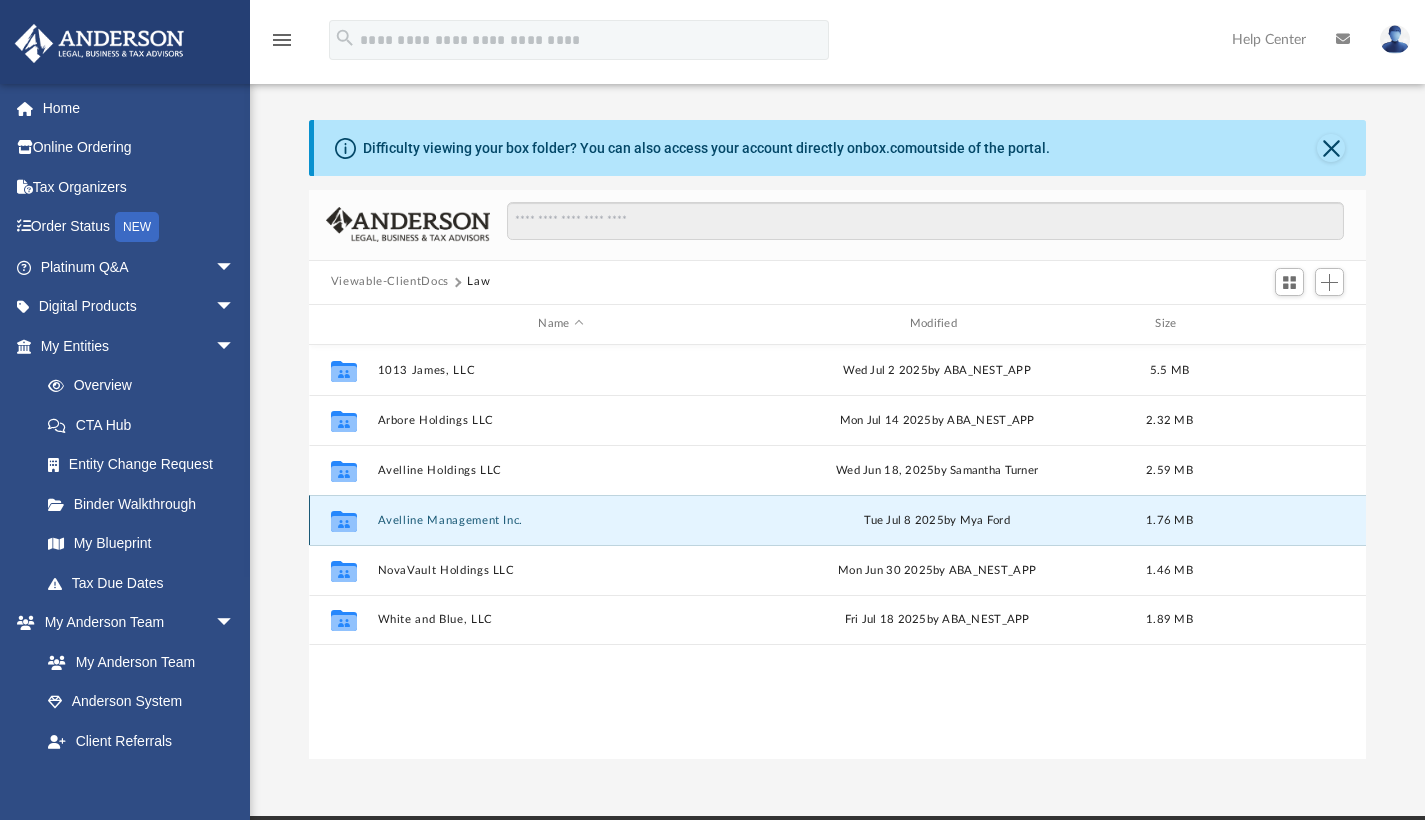 click on "Avelline Management Inc." at bounding box center [560, 519] 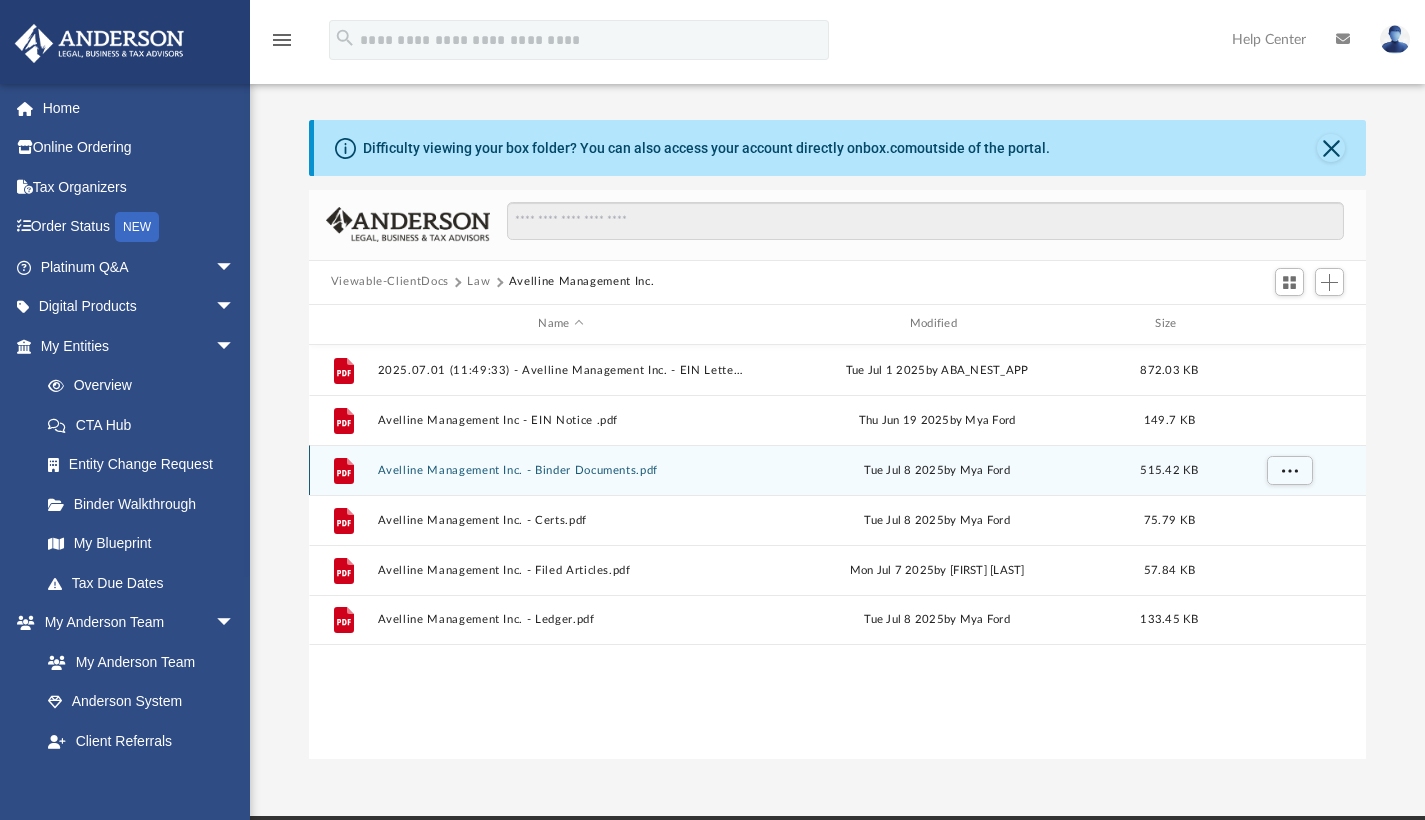 click on "File Avelline Management Inc. - Binder Documents.pdf Tue Jul 8 2025 by Jasmine Grayson 57.84 KB" at bounding box center (838, 470) 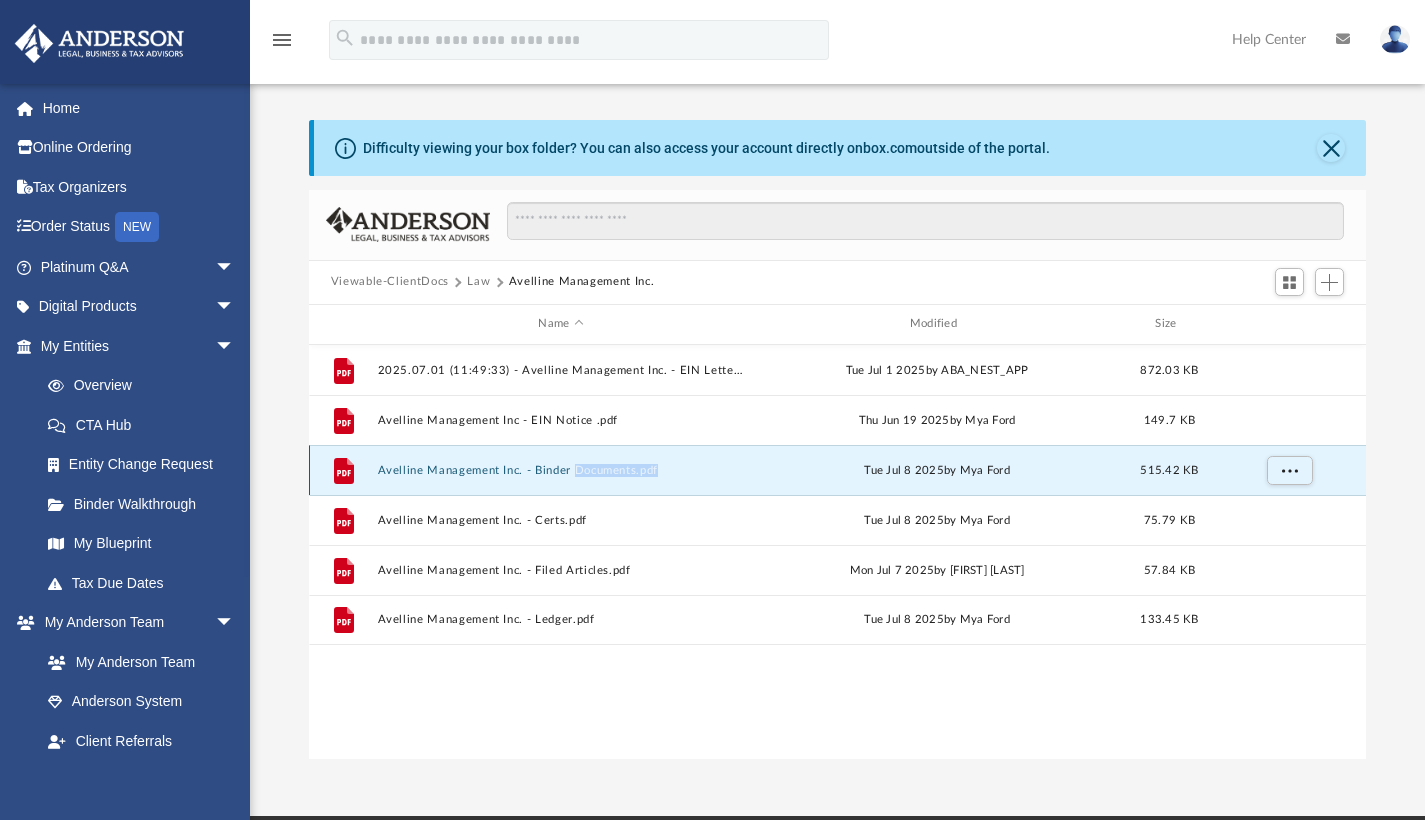 click on "File Avelline Management Inc. - Binder Documents.pdf Tue Jul 8 2025 by Jasmine Grayson 57.84 KB" at bounding box center [838, 470] 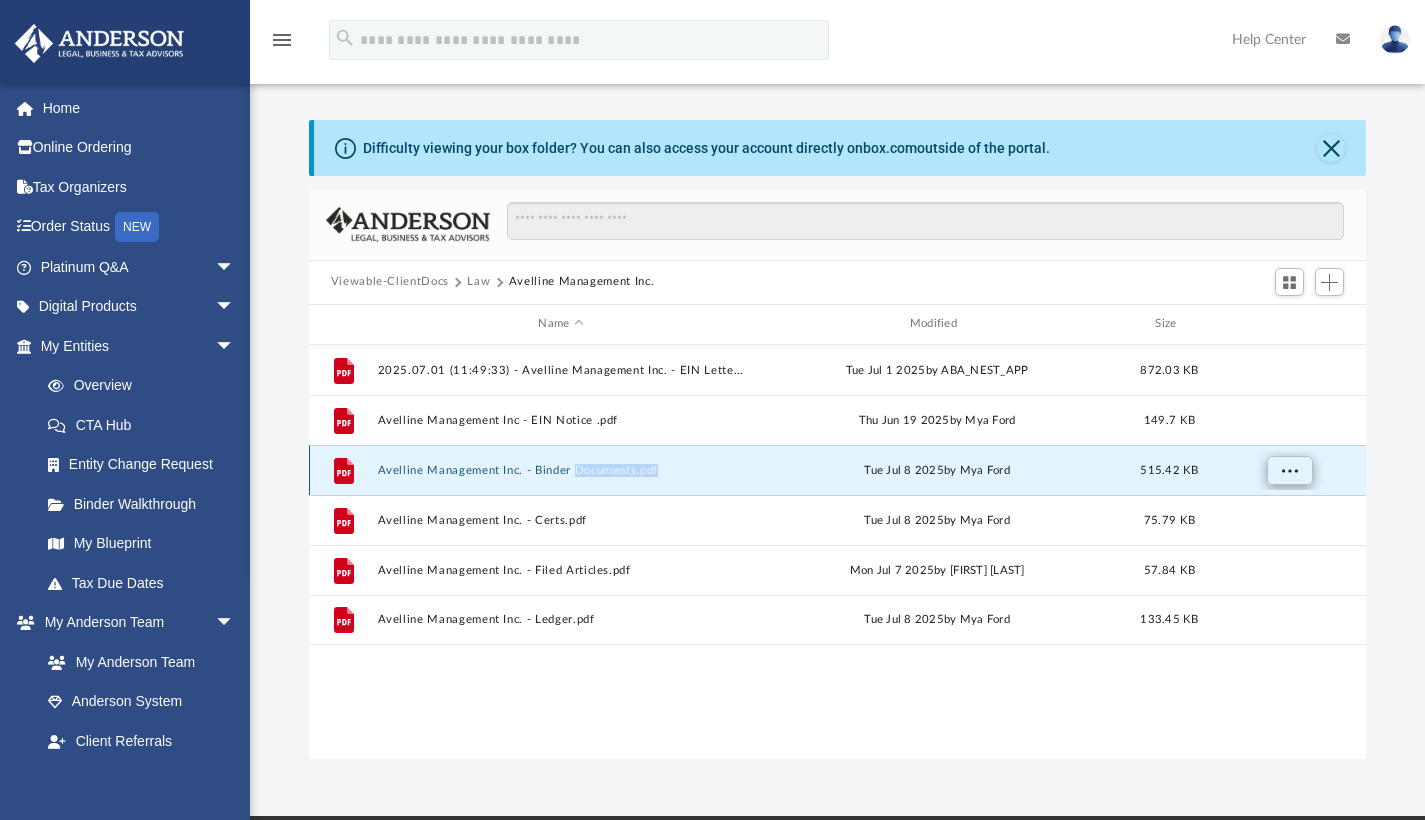 click at bounding box center [1289, 469] 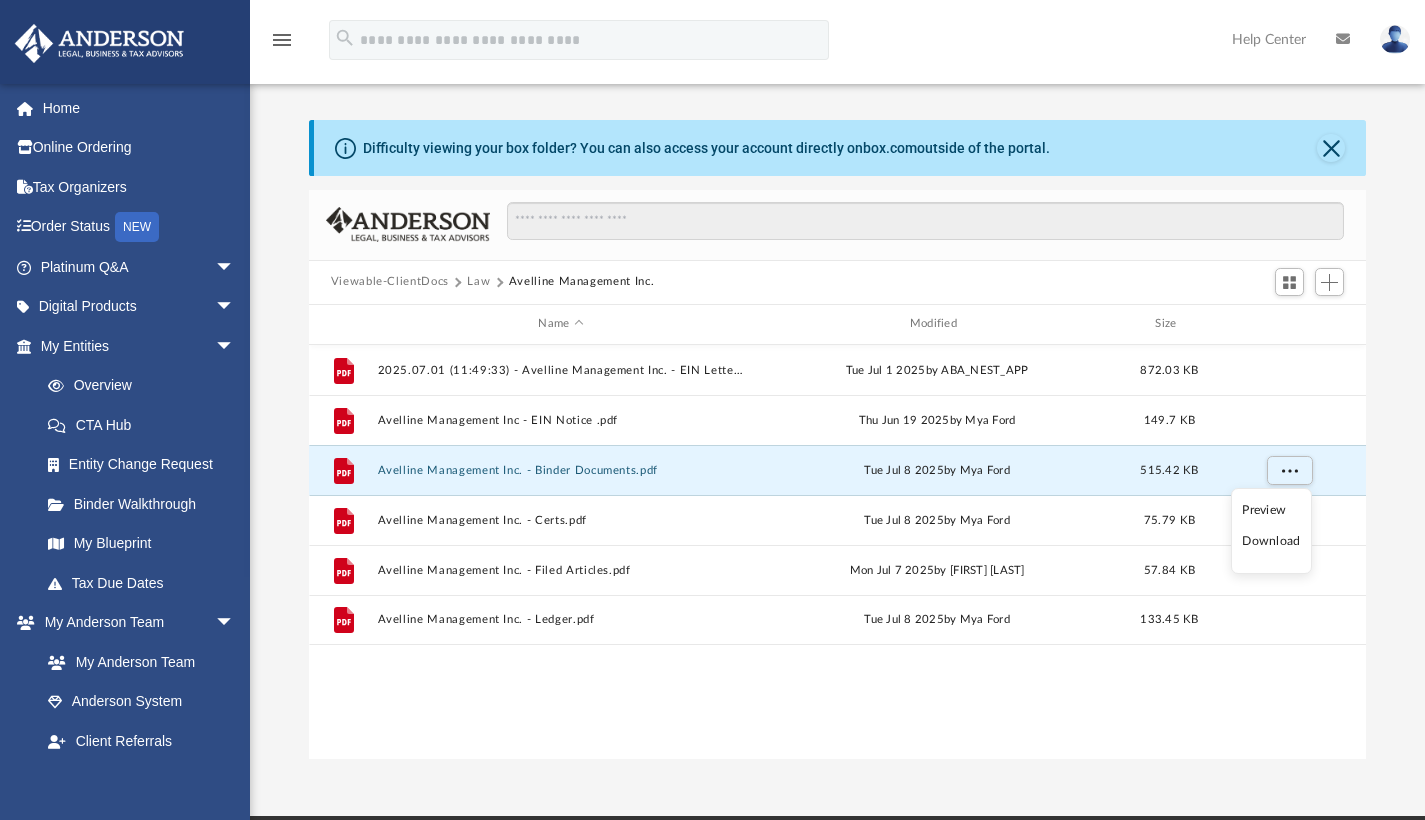 click on "Download" at bounding box center [1271, 541] 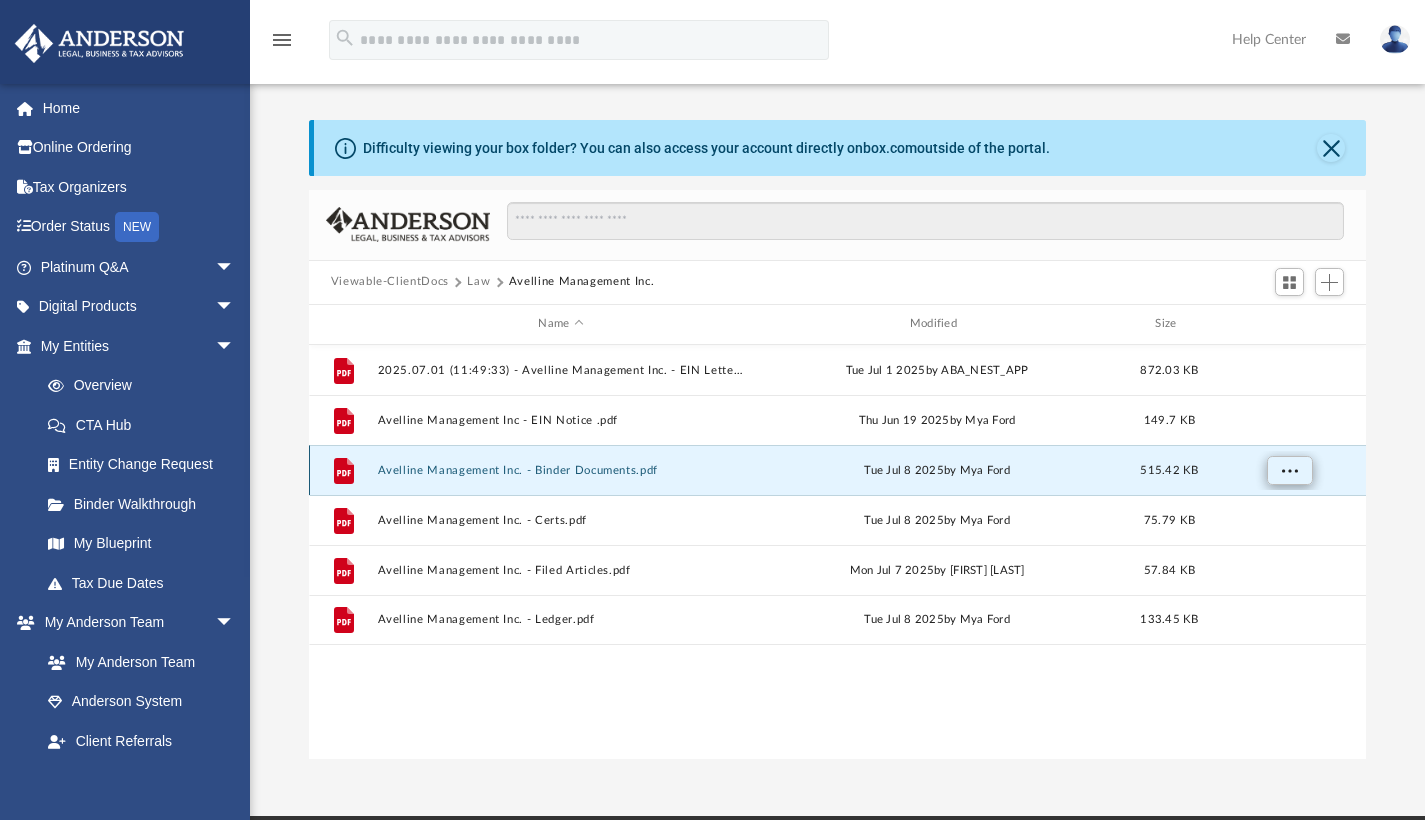click at bounding box center (1289, 470) 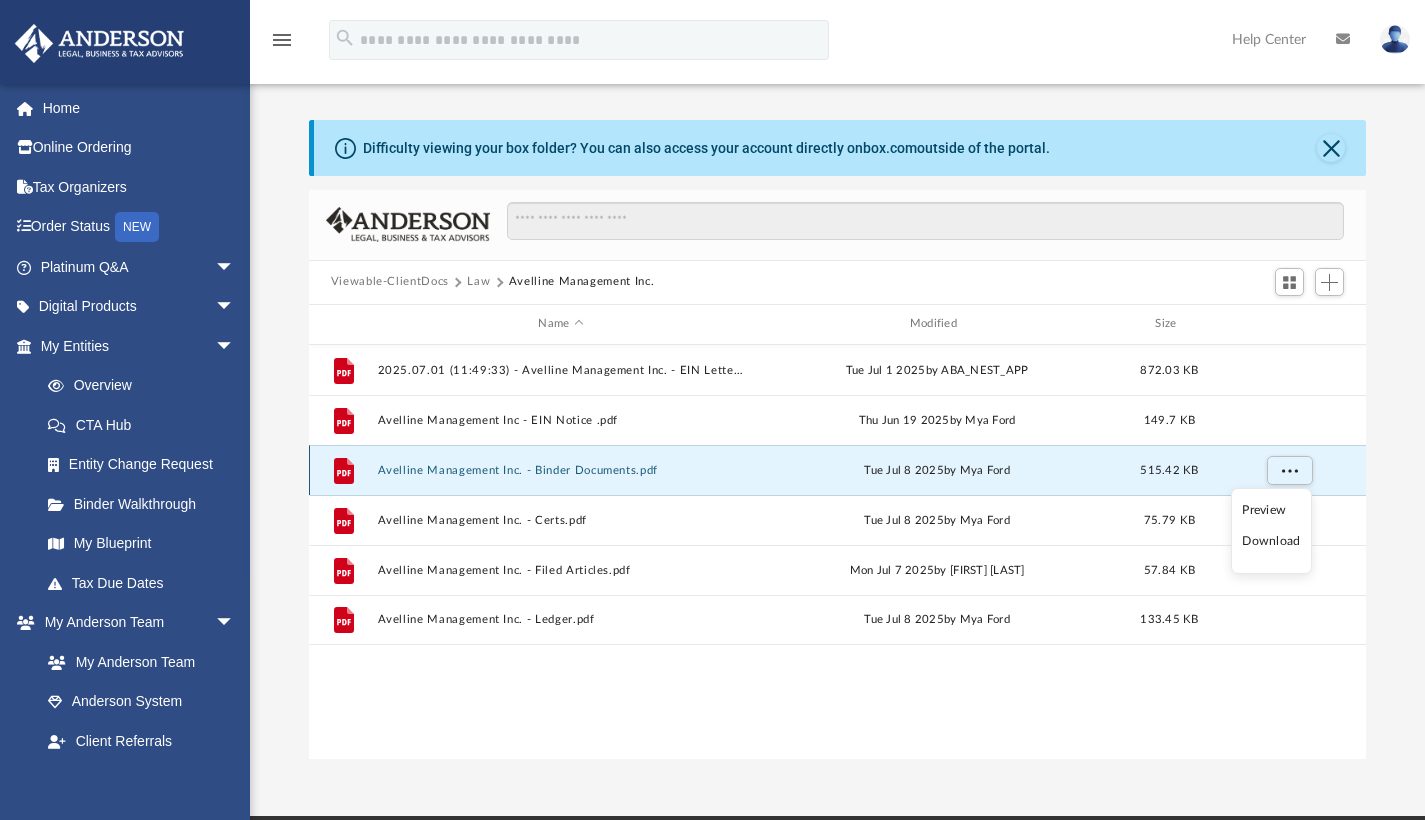 click on "Avelline Management Inc. - Binder Documents.pdf" at bounding box center [560, 469] 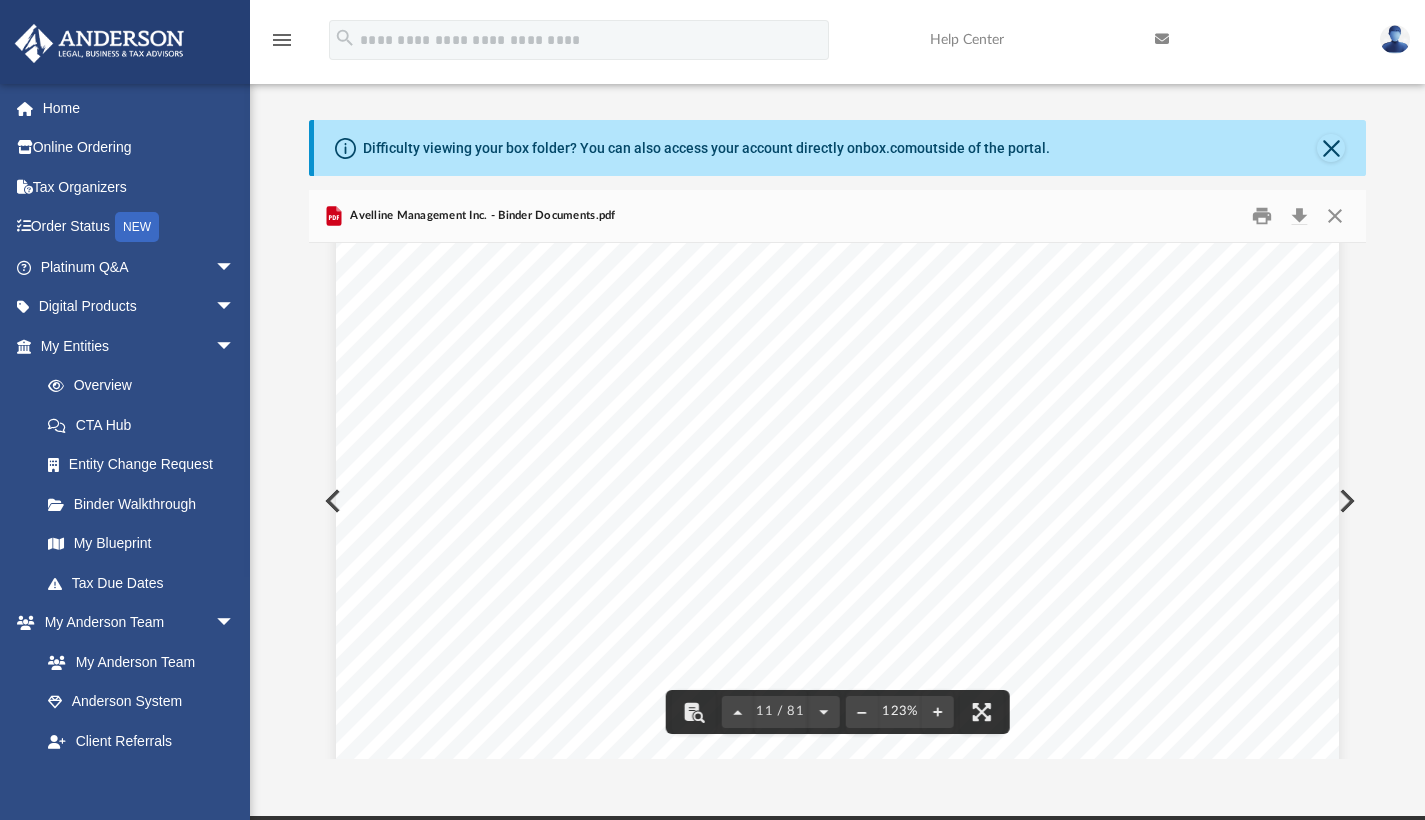 scroll, scrollTop: 13206, scrollLeft: 0, axis: vertical 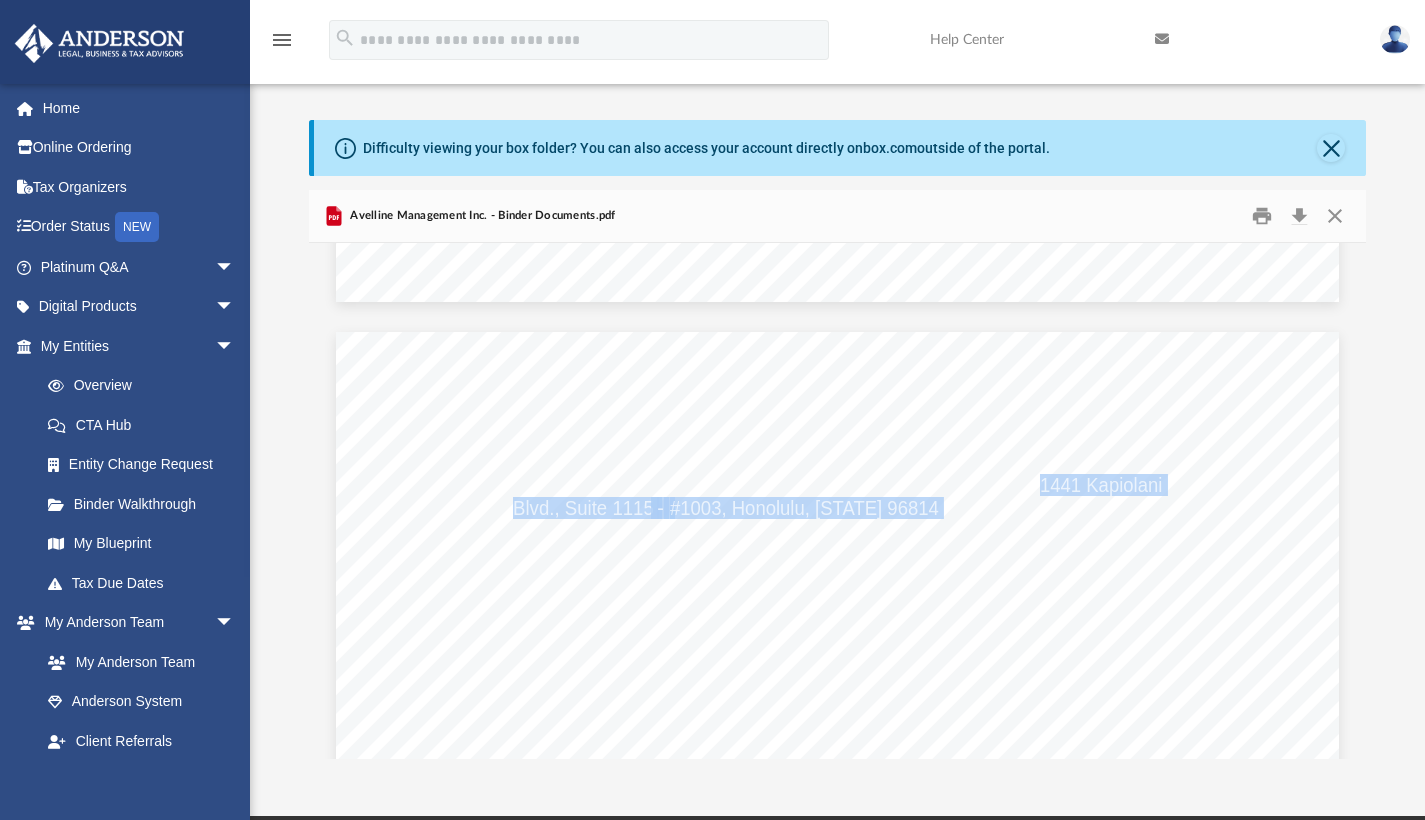 drag, startPoint x: 1032, startPoint y: 485, endPoint x: 919, endPoint y: 510, distance: 115.73245 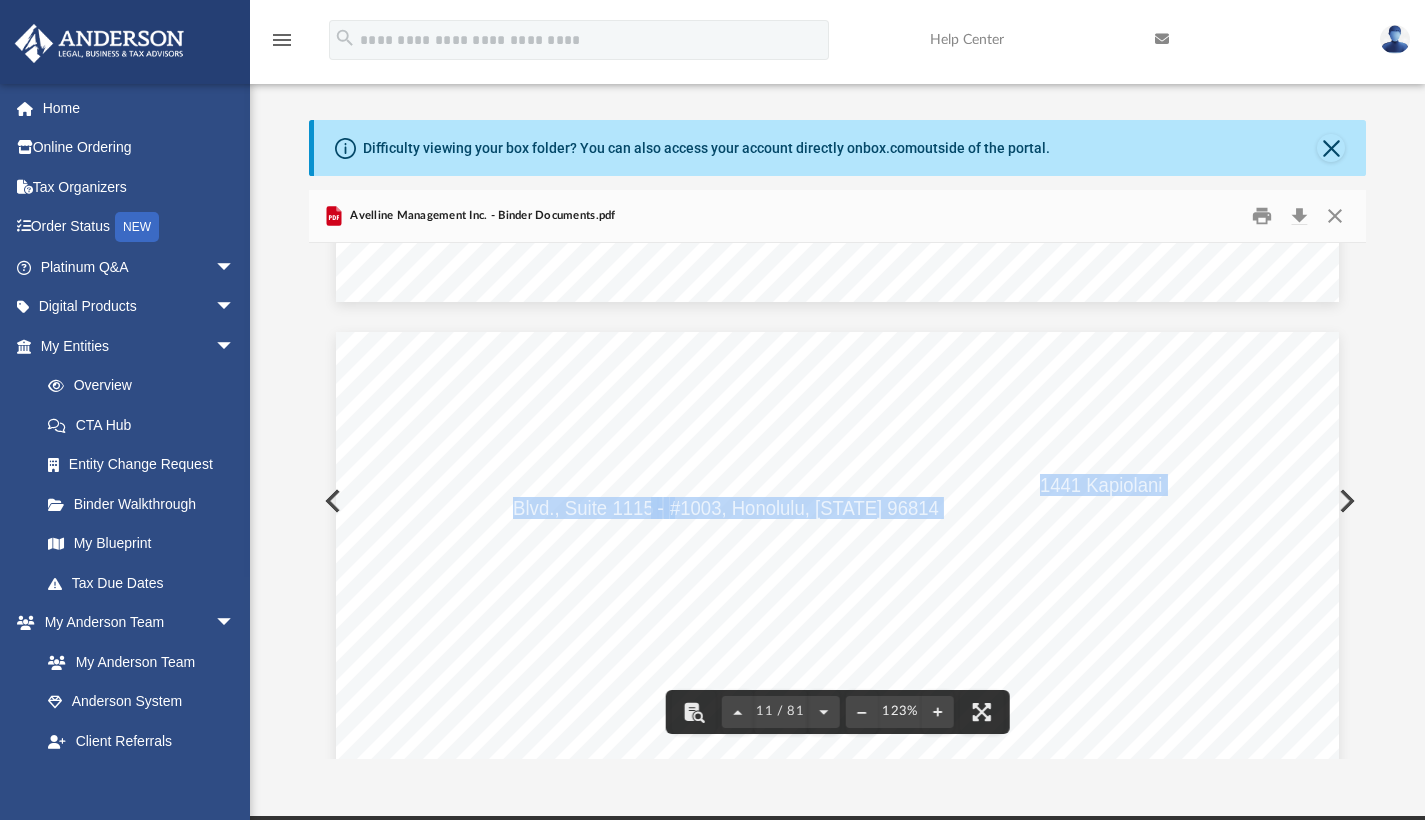 click on "1441 Kapiolani" at bounding box center (1101, 486) 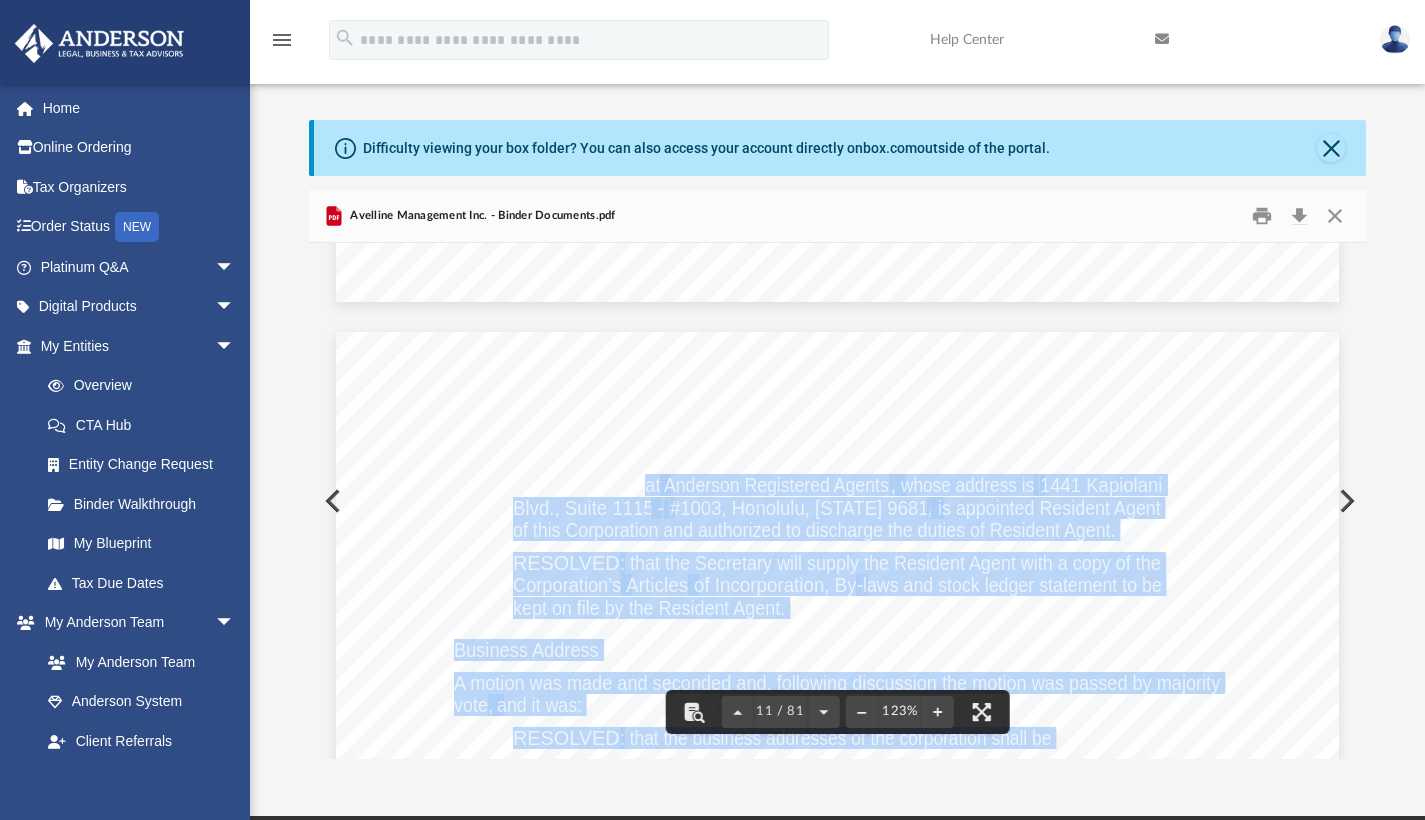 drag, startPoint x: 1115, startPoint y: 529, endPoint x: 634, endPoint y: 487, distance: 482.8302 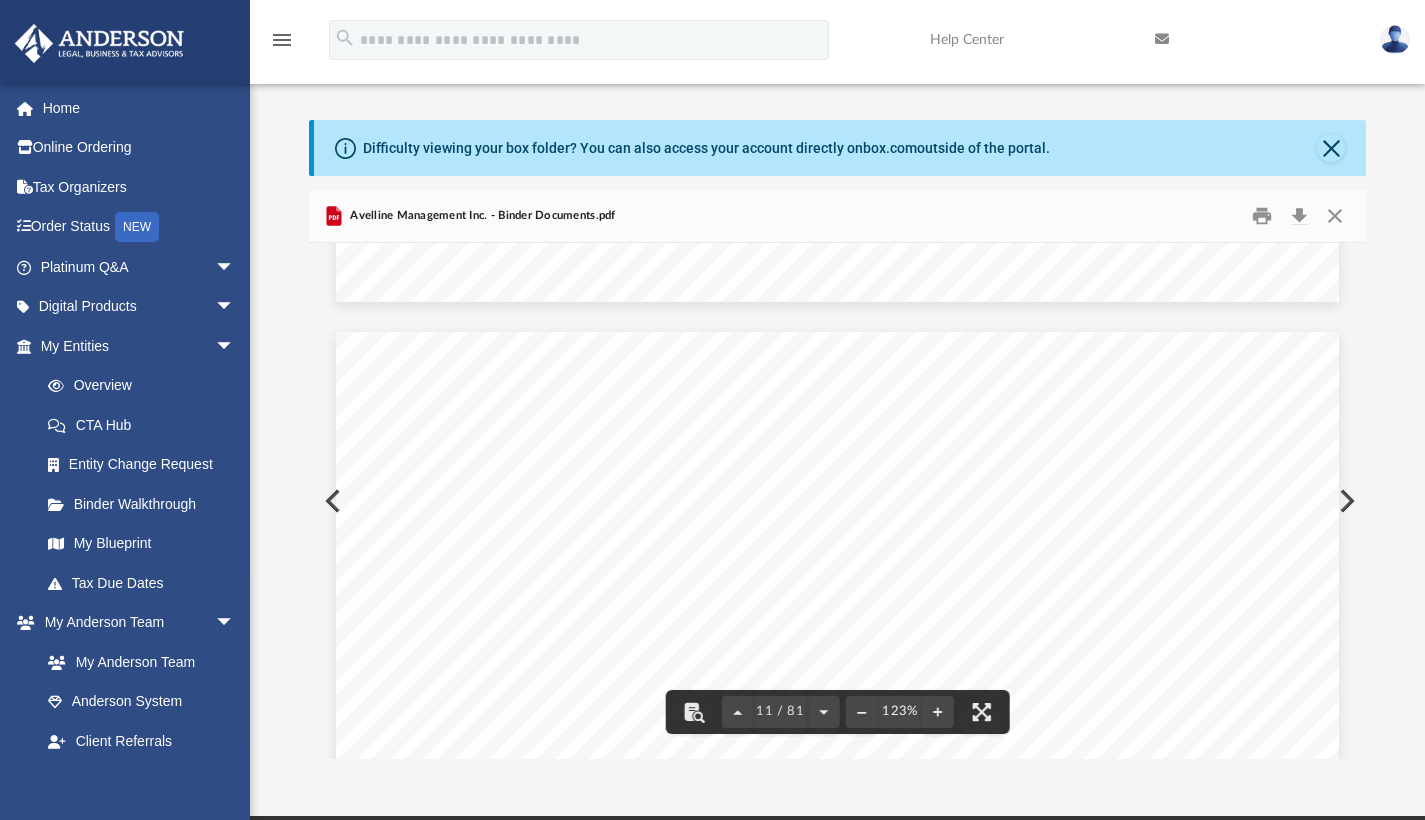 click on ": that" at bounding box center [640, 486] 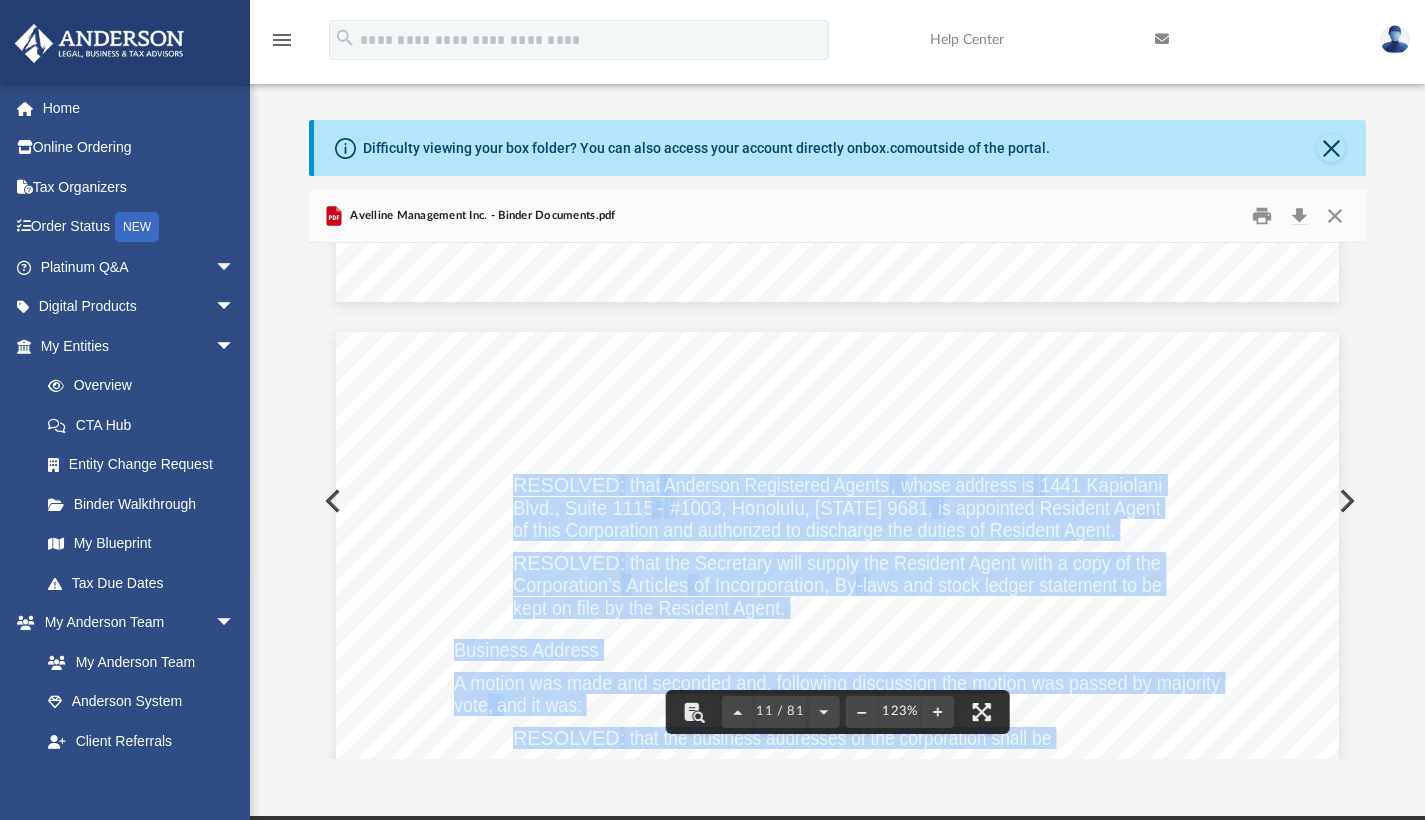 drag, startPoint x: 506, startPoint y: 483, endPoint x: 1110, endPoint y: 528, distance: 605.674 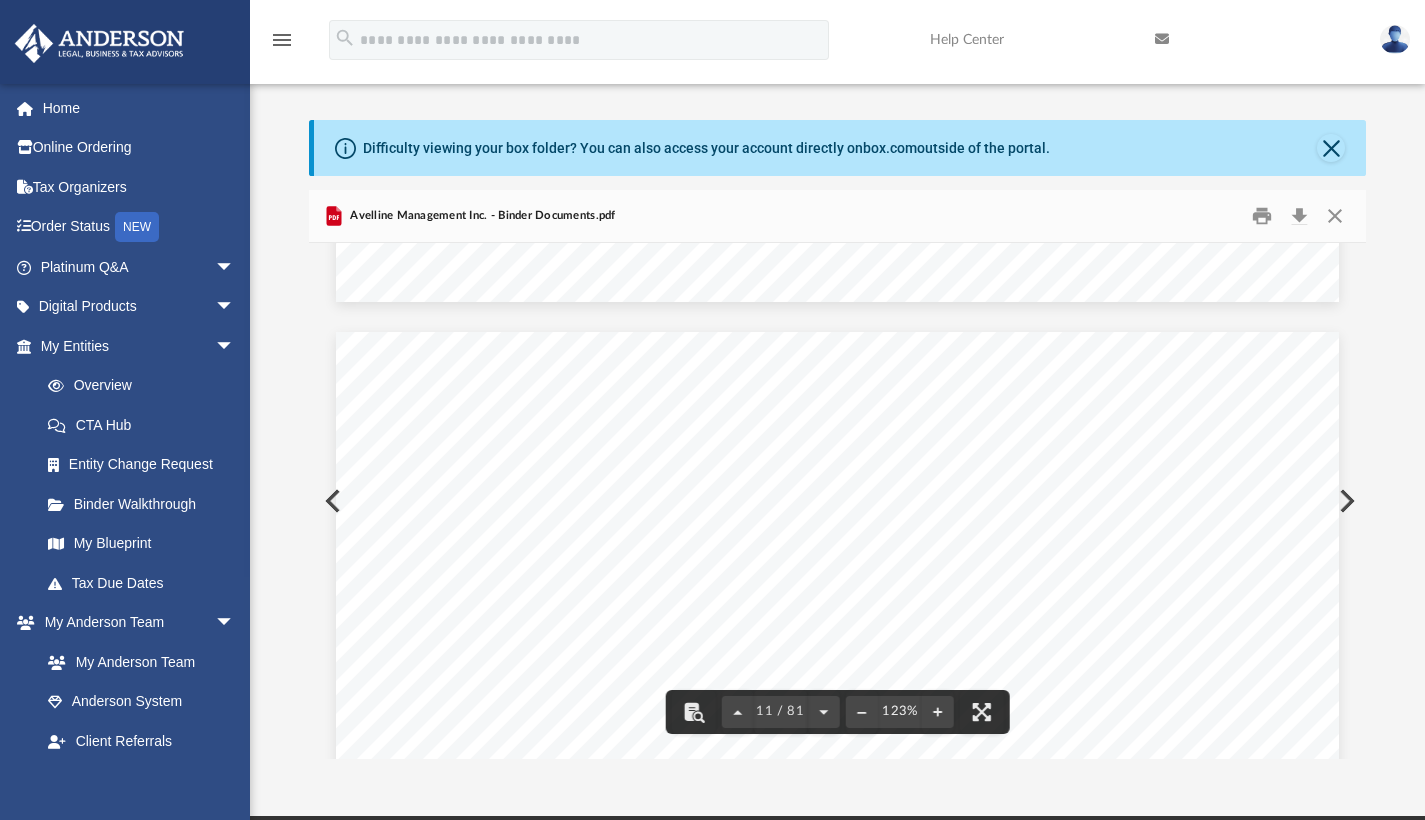 drag, startPoint x: 995, startPoint y: 527, endPoint x: 1050, endPoint y: 528, distance: 55.00909 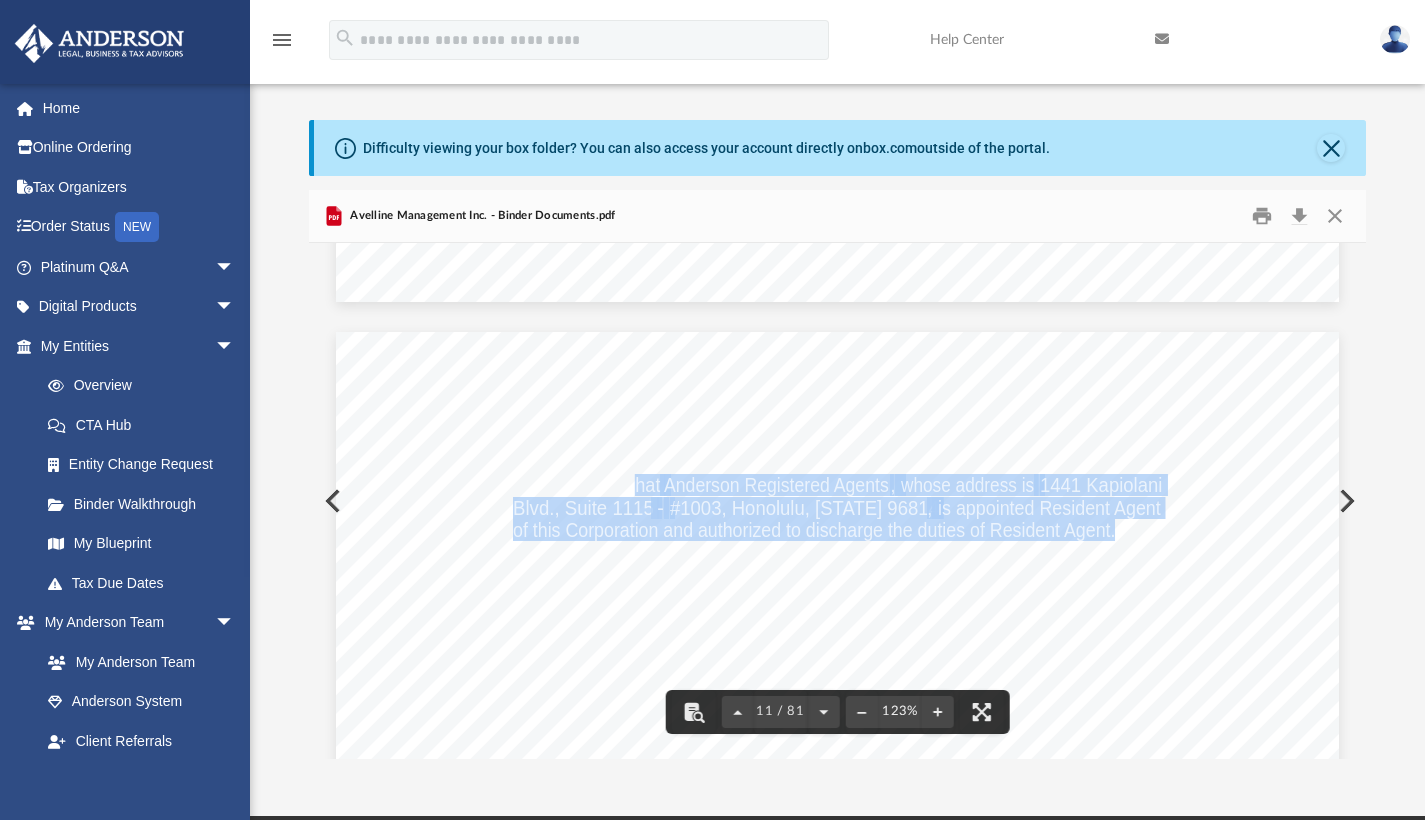 drag, startPoint x: 1107, startPoint y: 529, endPoint x: 625, endPoint y: 488, distance: 483.74063 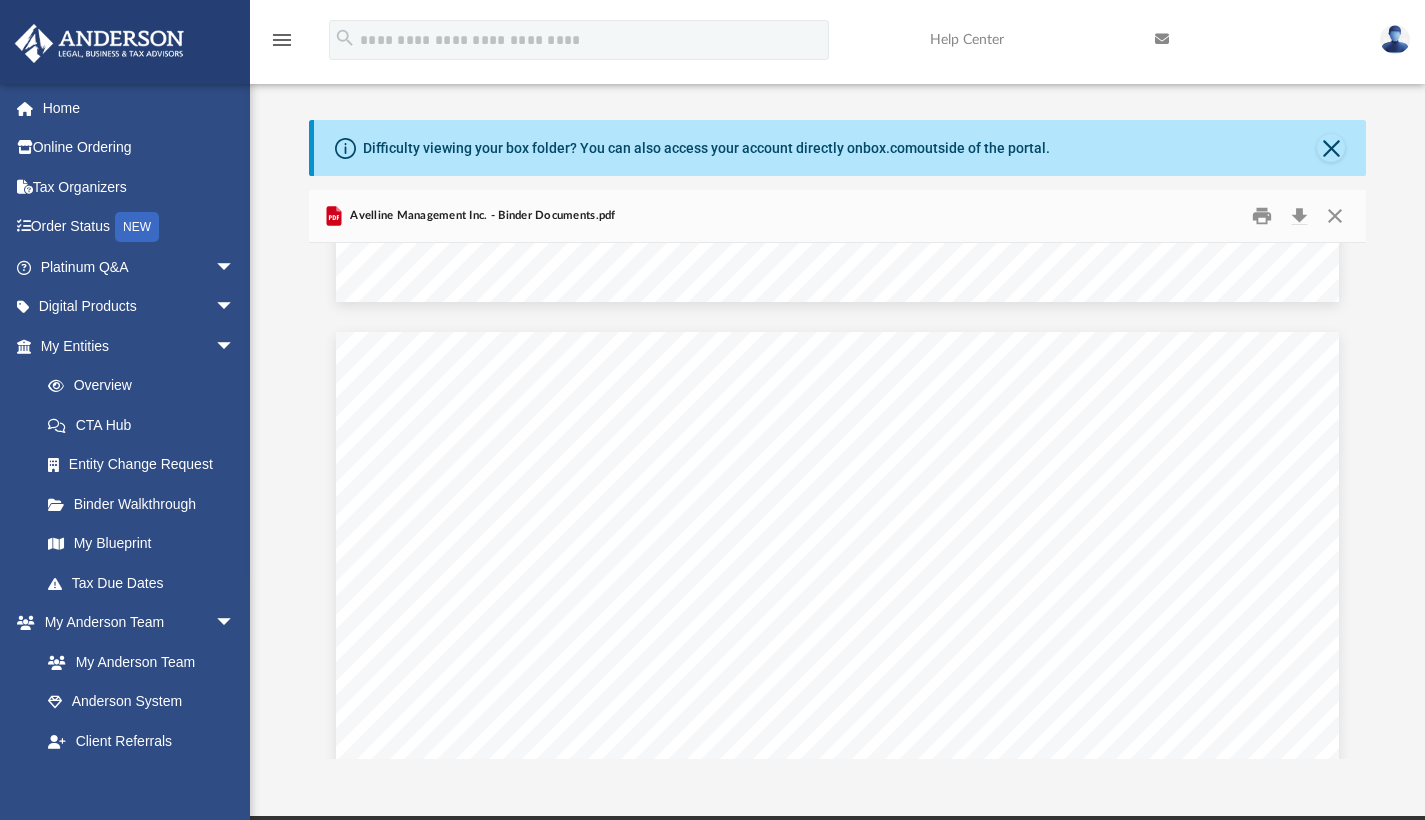 click on "Avelline Management Inc. - Binder Documents.pdf" at bounding box center (481, 216) 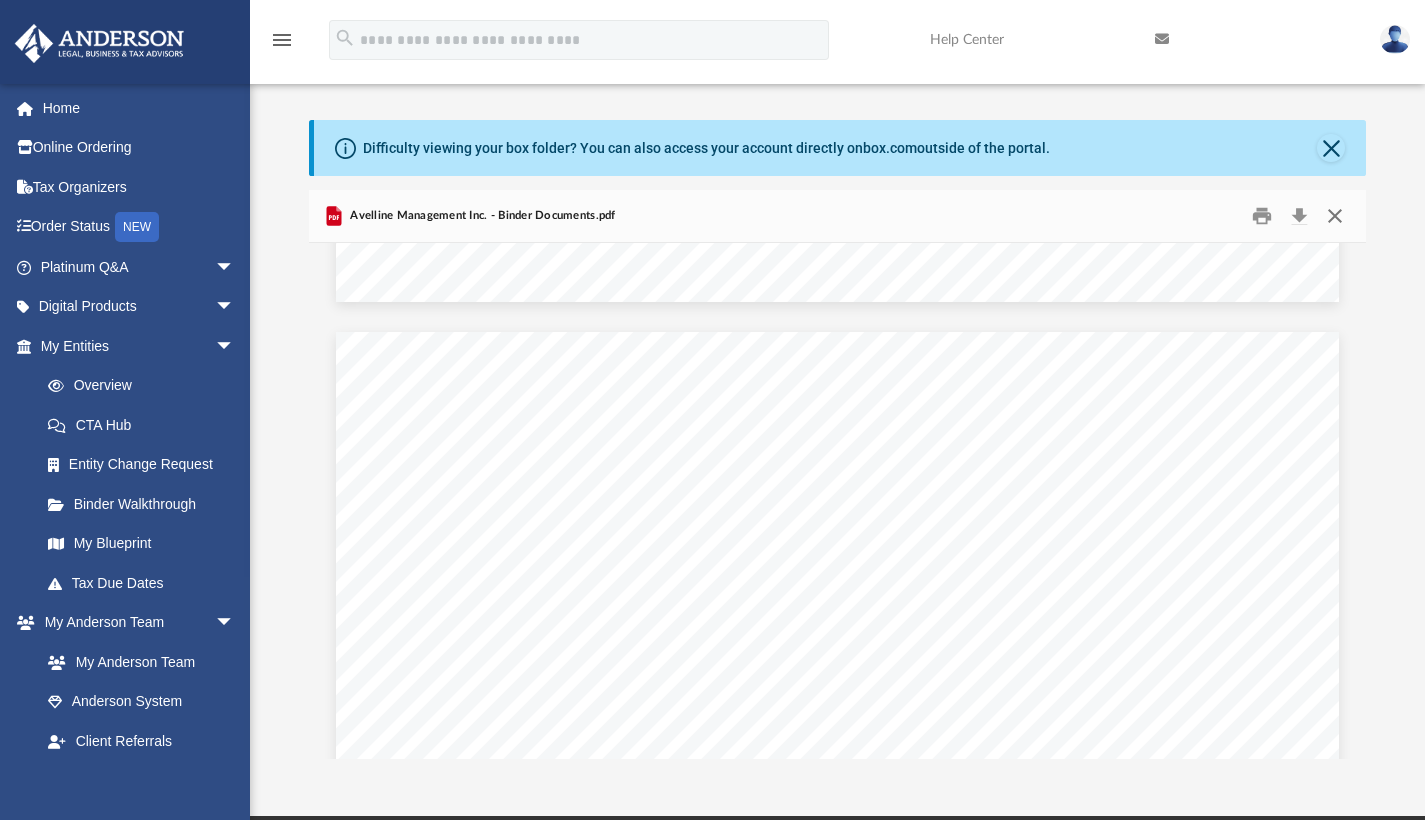 click at bounding box center [1335, 215] 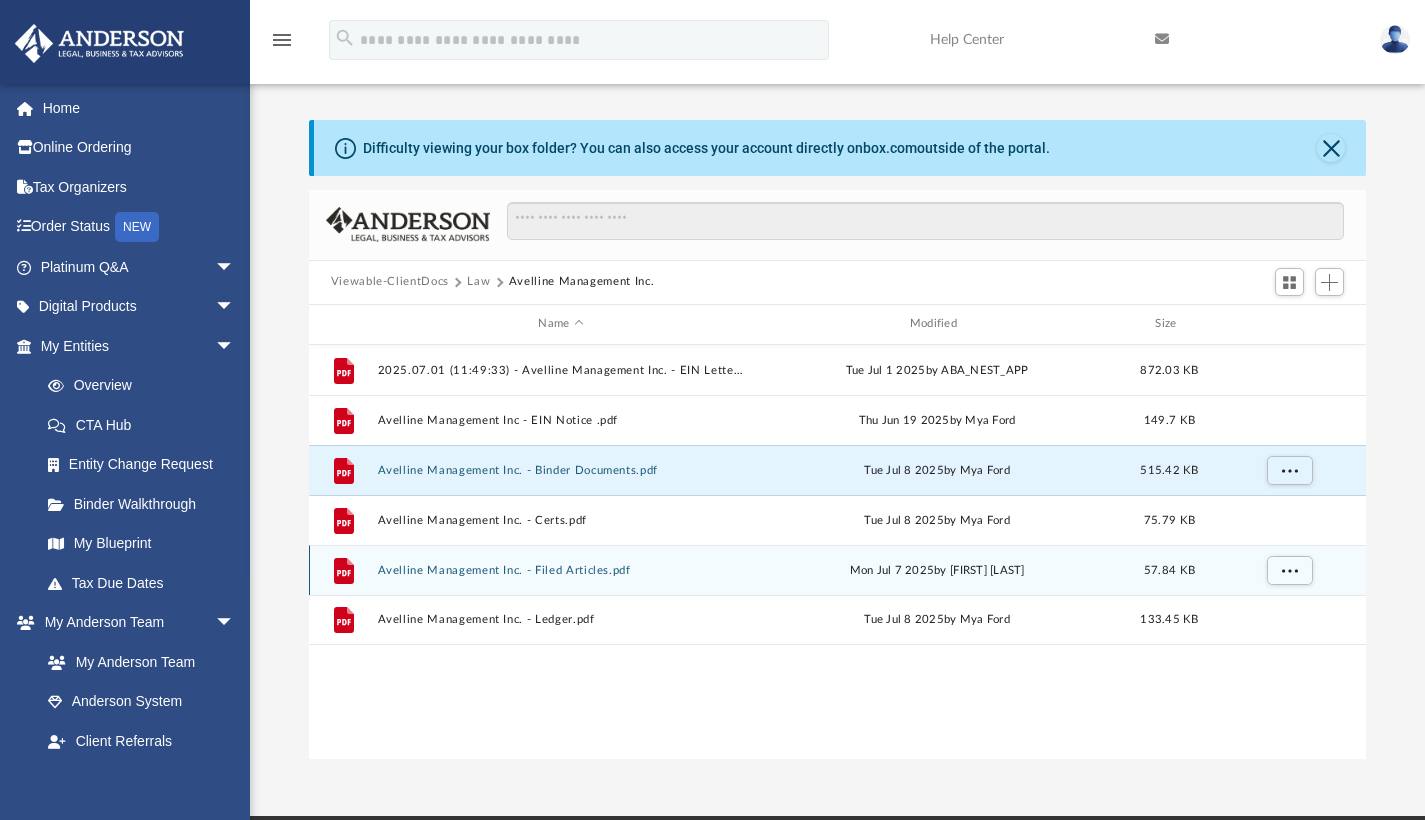 click on "Avelline Management Inc. - Filed Articles.pdf Mon Jul 7 2025 by Jasmine Grayson 57.84 KB" at bounding box center [838, 570] 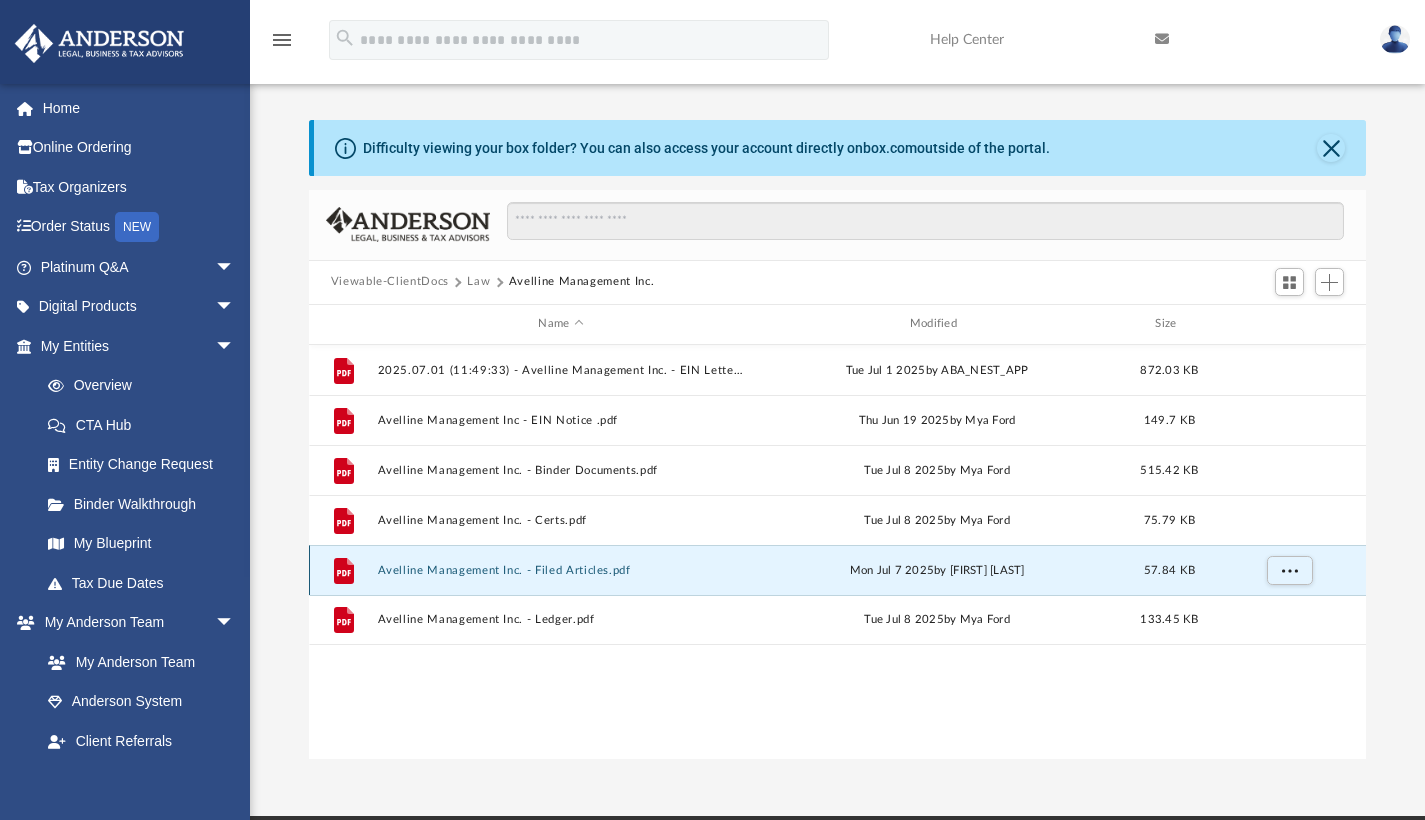 click on "Avelline Management Inc. - Filed Articles.pdf" at bounding box center [560, 569] 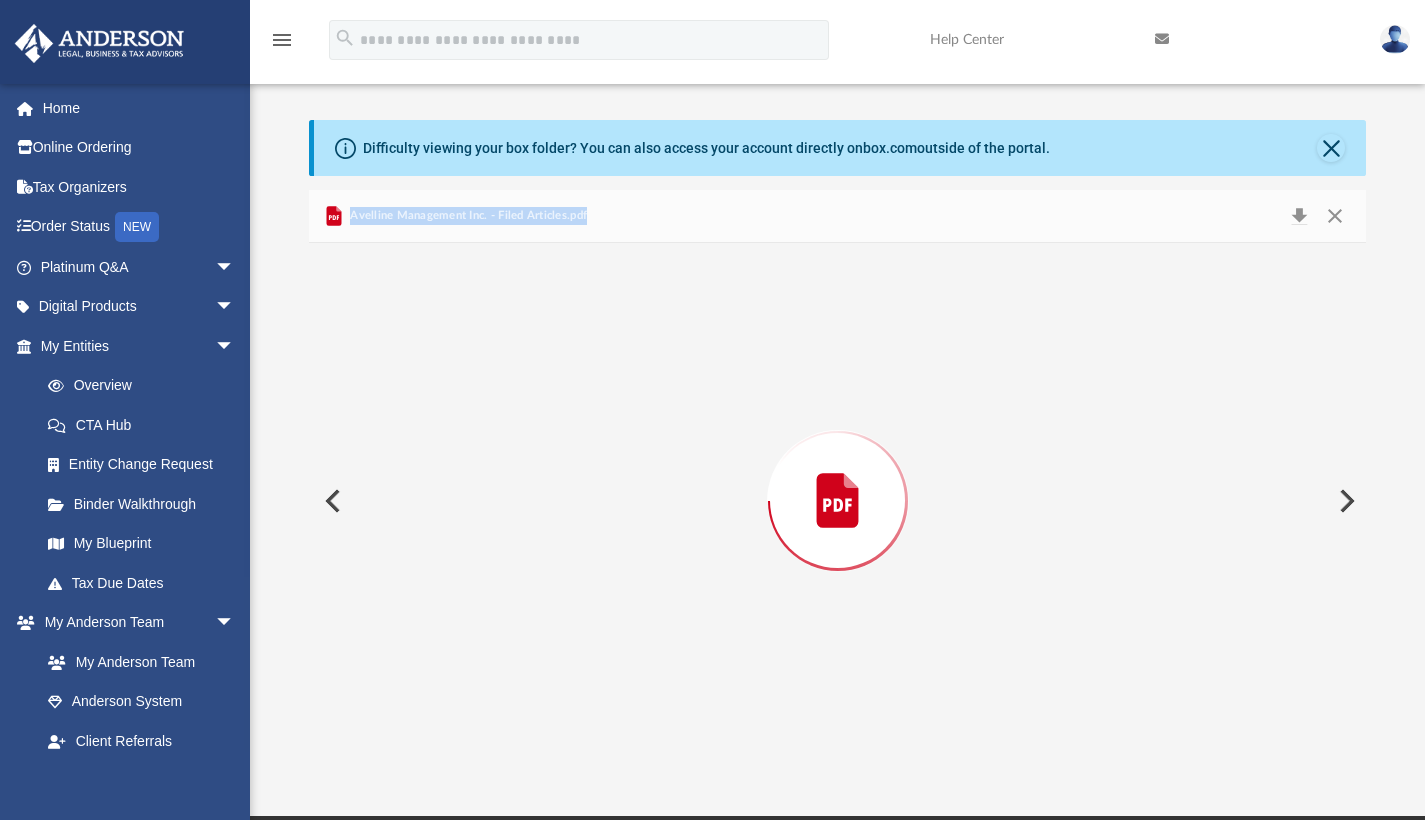 click at bounding box center (838, 501) 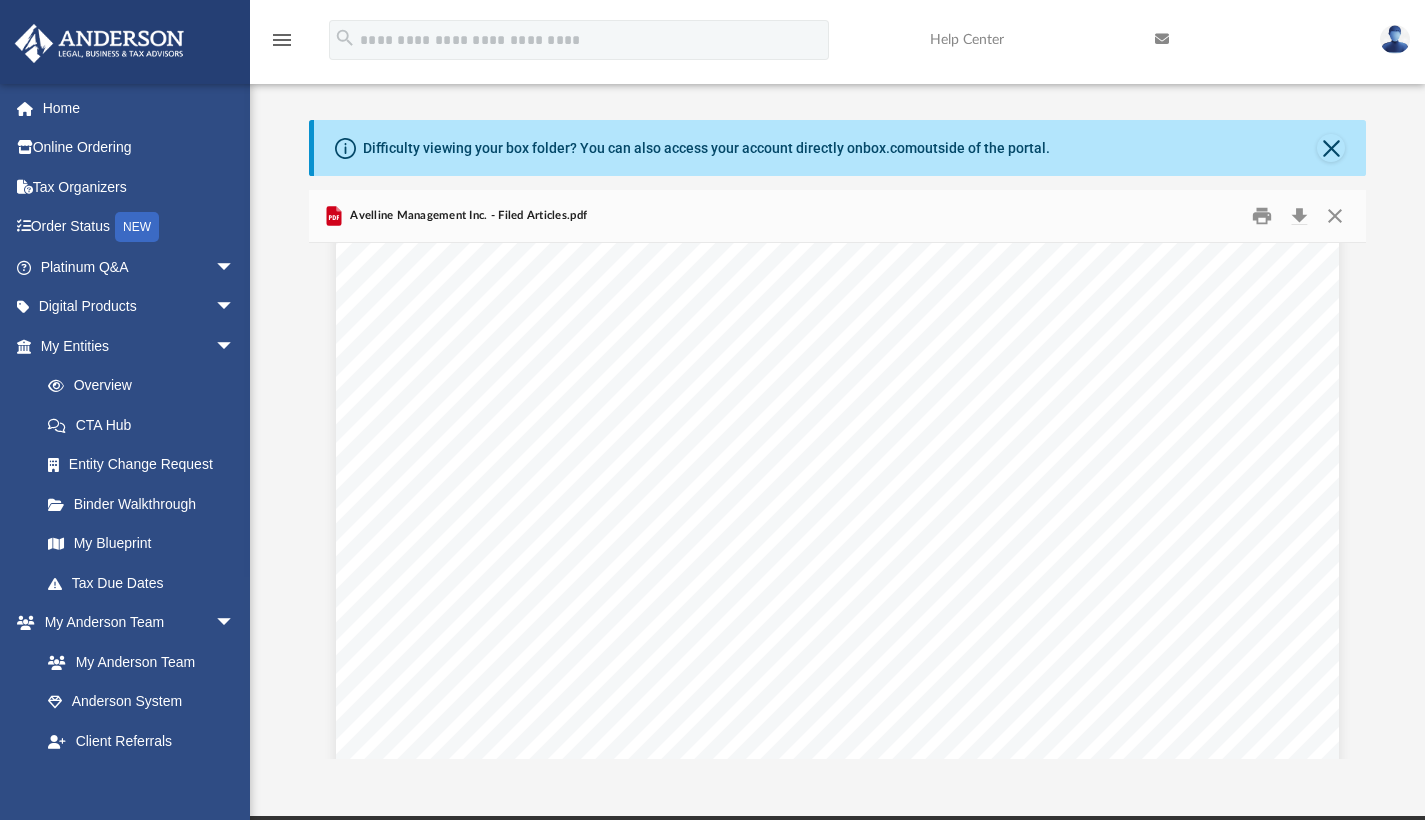 scroll, scrollTop: 2140, scrollLeft: 0, axis: vertical 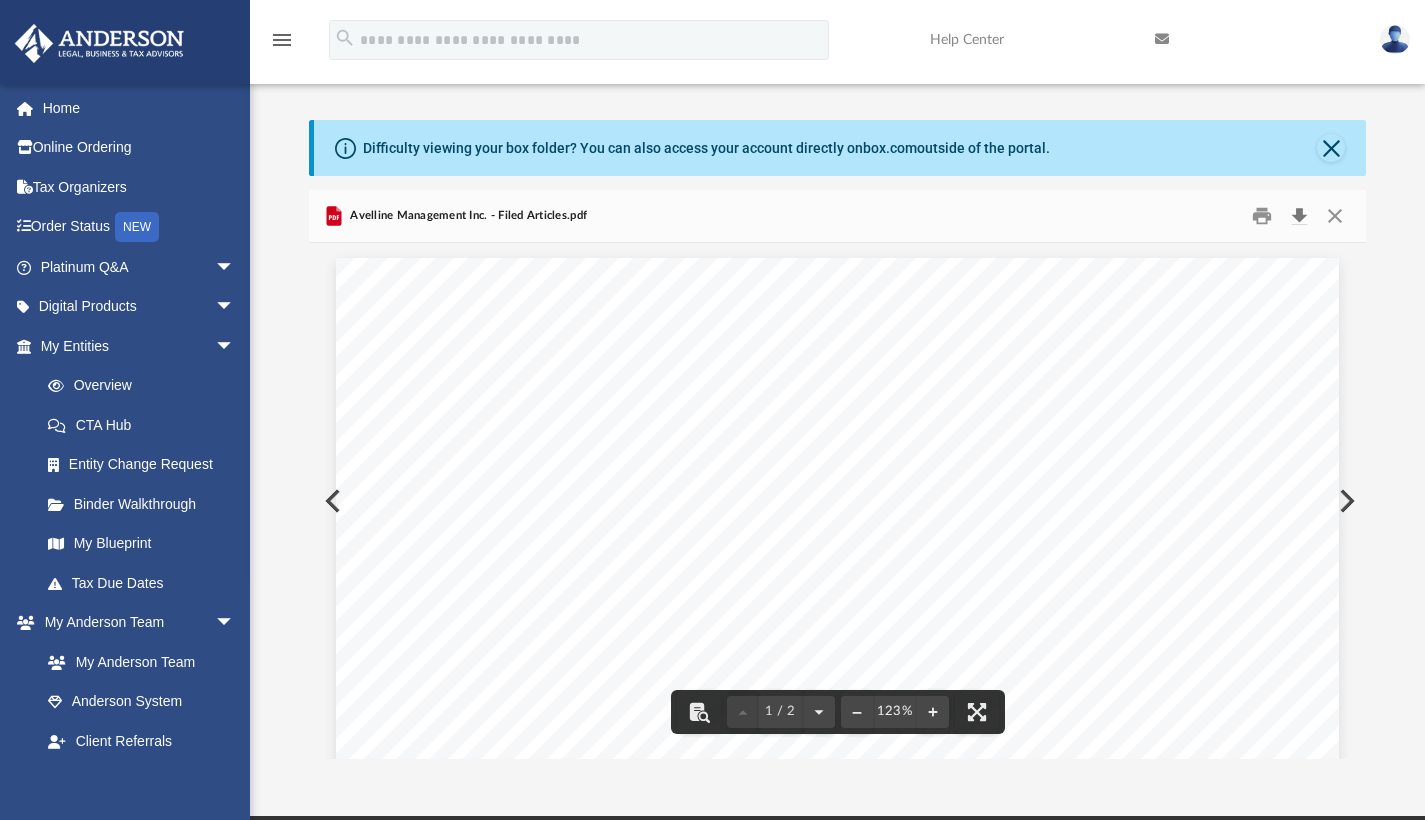 click at bounding box center [1299, 215] 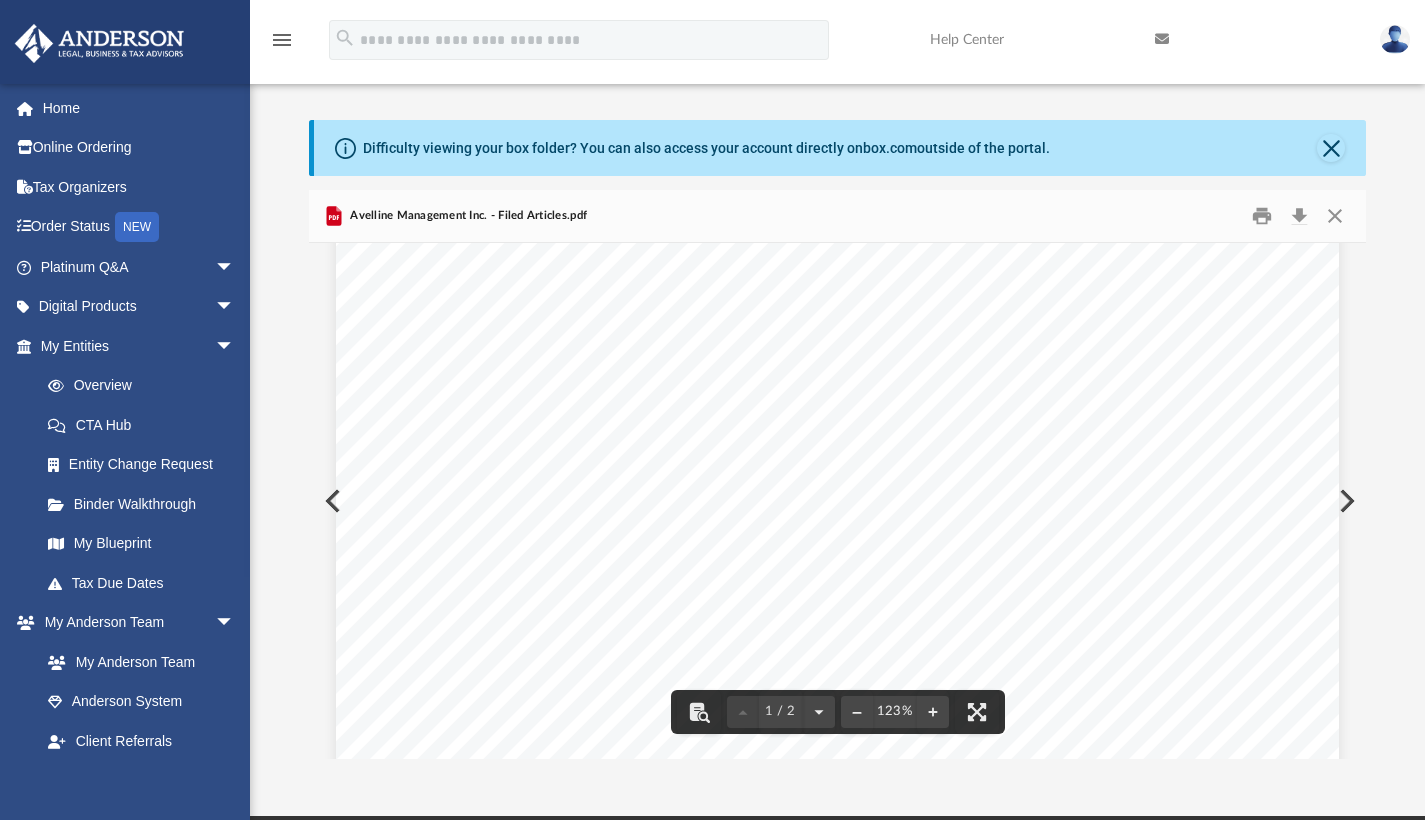 scroll, scrollTop: 397, scrollLeft: 0, axis: vertical 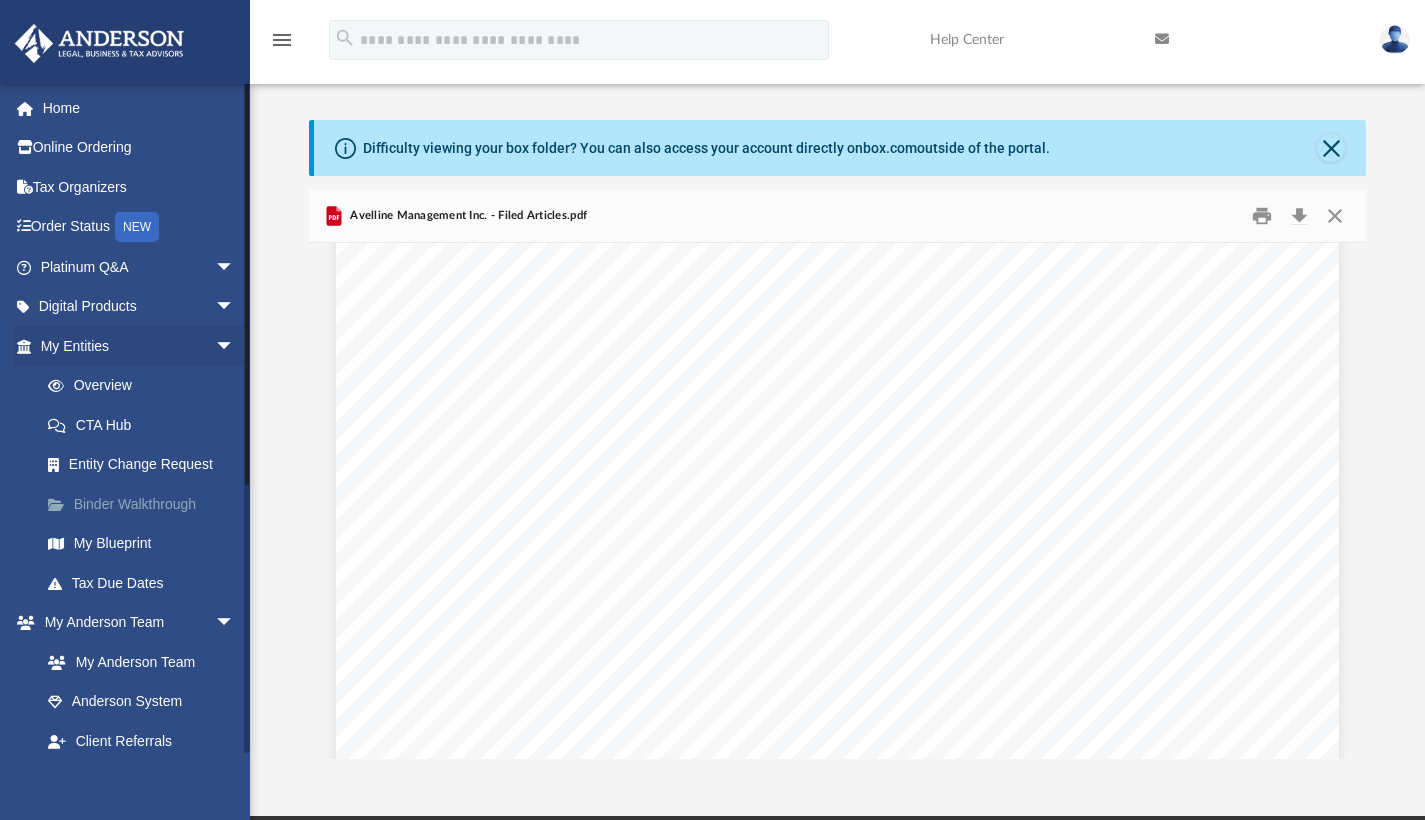 click on "Binder Walkthrough" at bounding box center (146, 504) 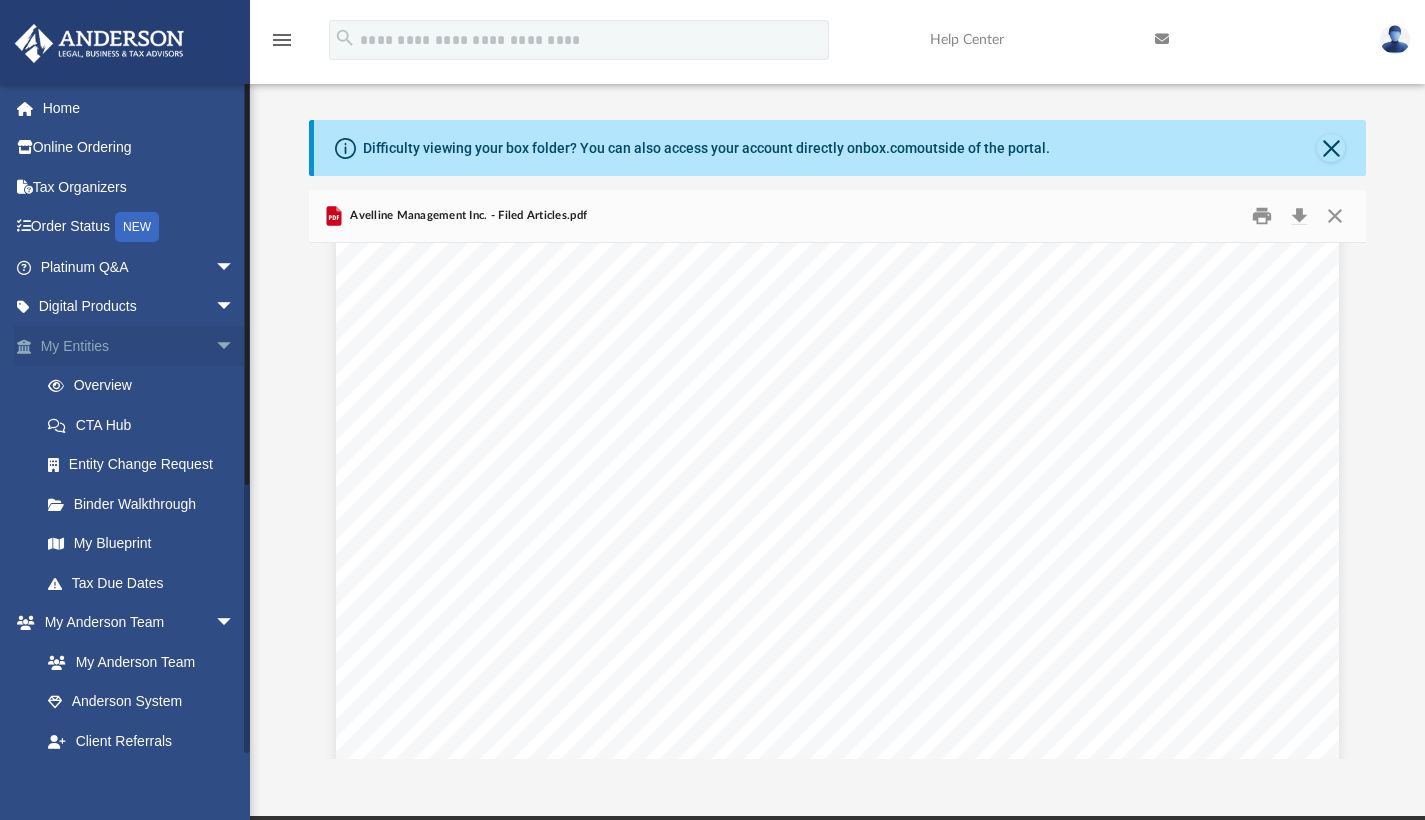 click on "My Entities arrow_drop_down" at bounding box center [139, 346] 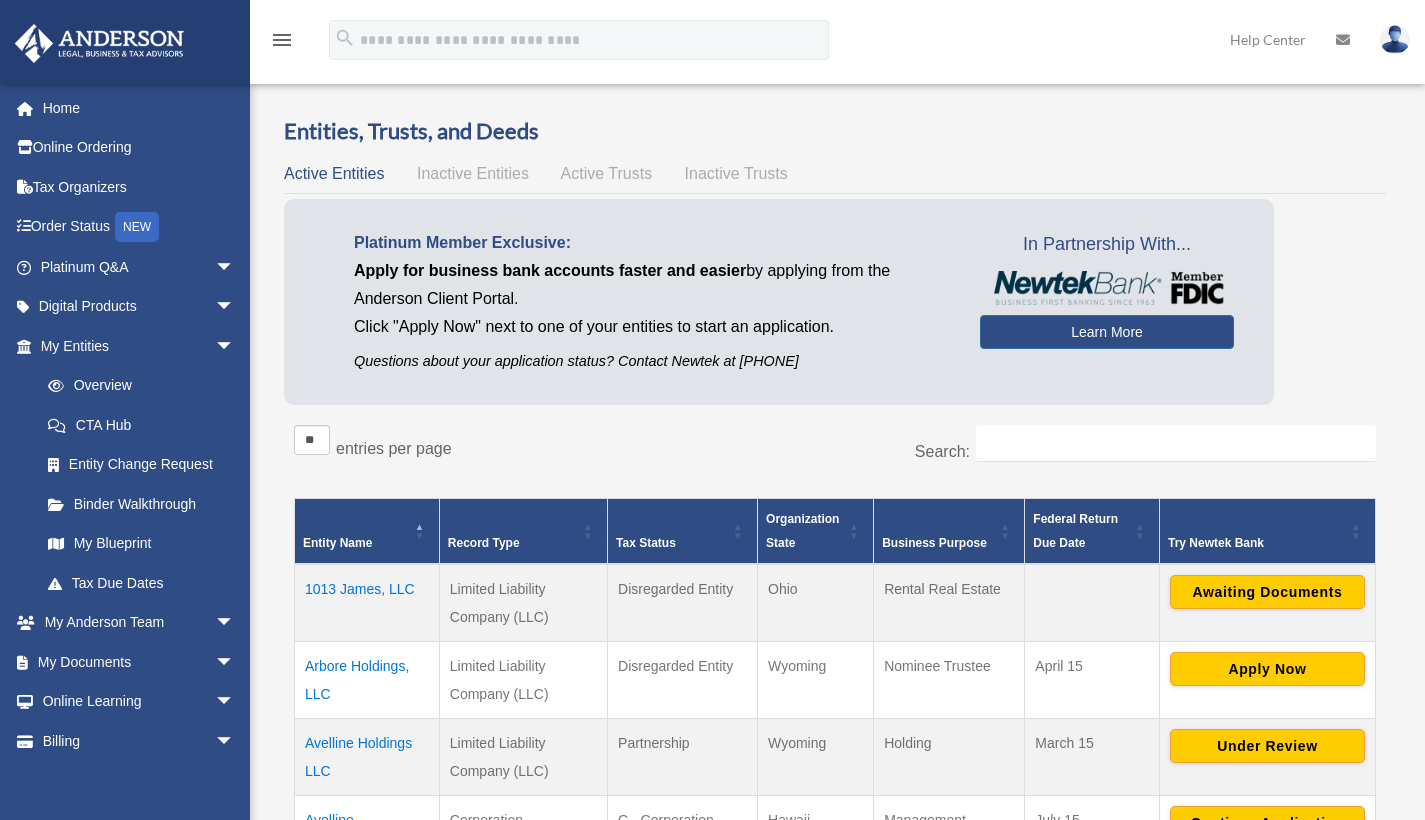 scroll, scrollTop: 0, scrollLeft: 0, axis: both 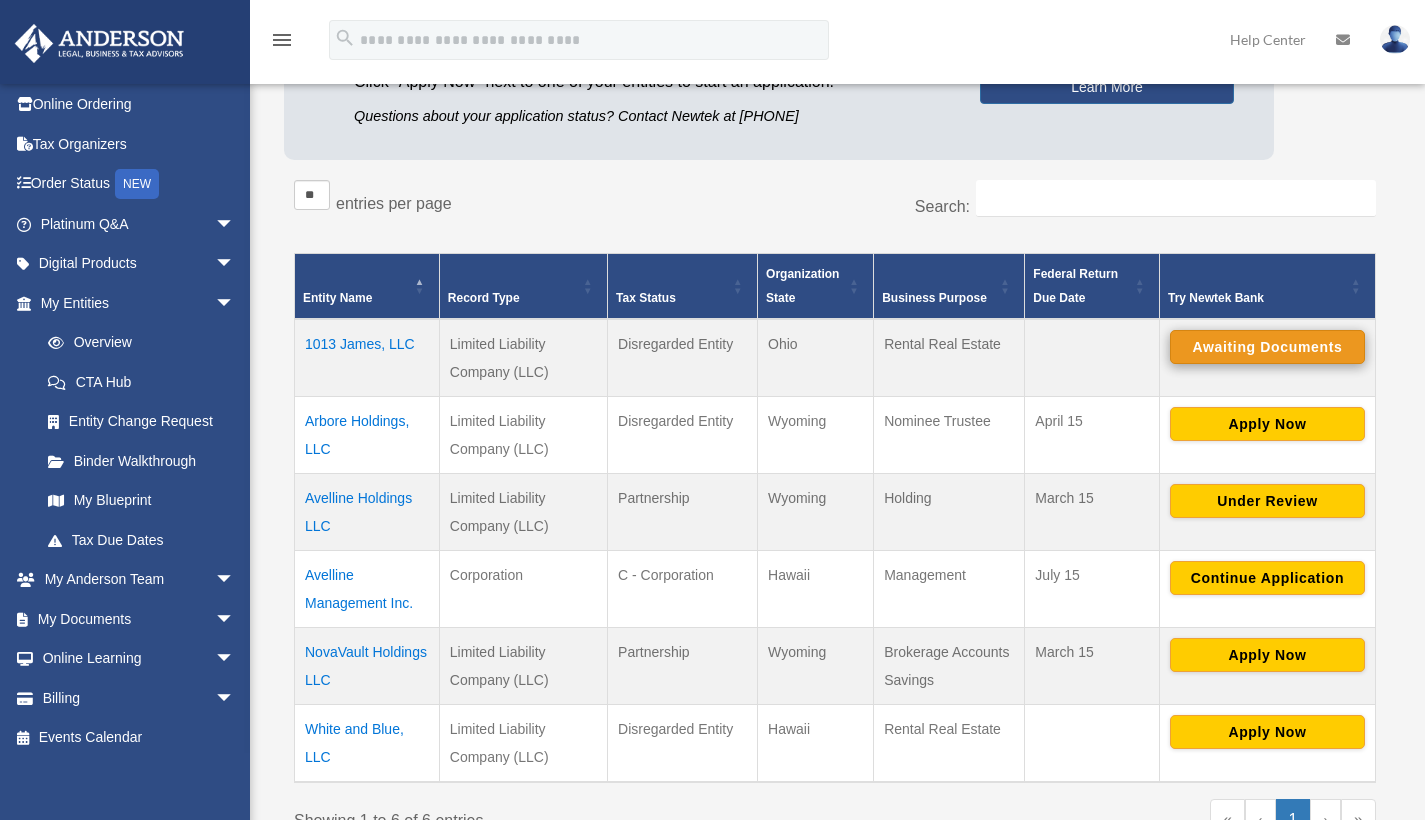 click on "Awaiting Documents" at bounding box center [1267, 347] 